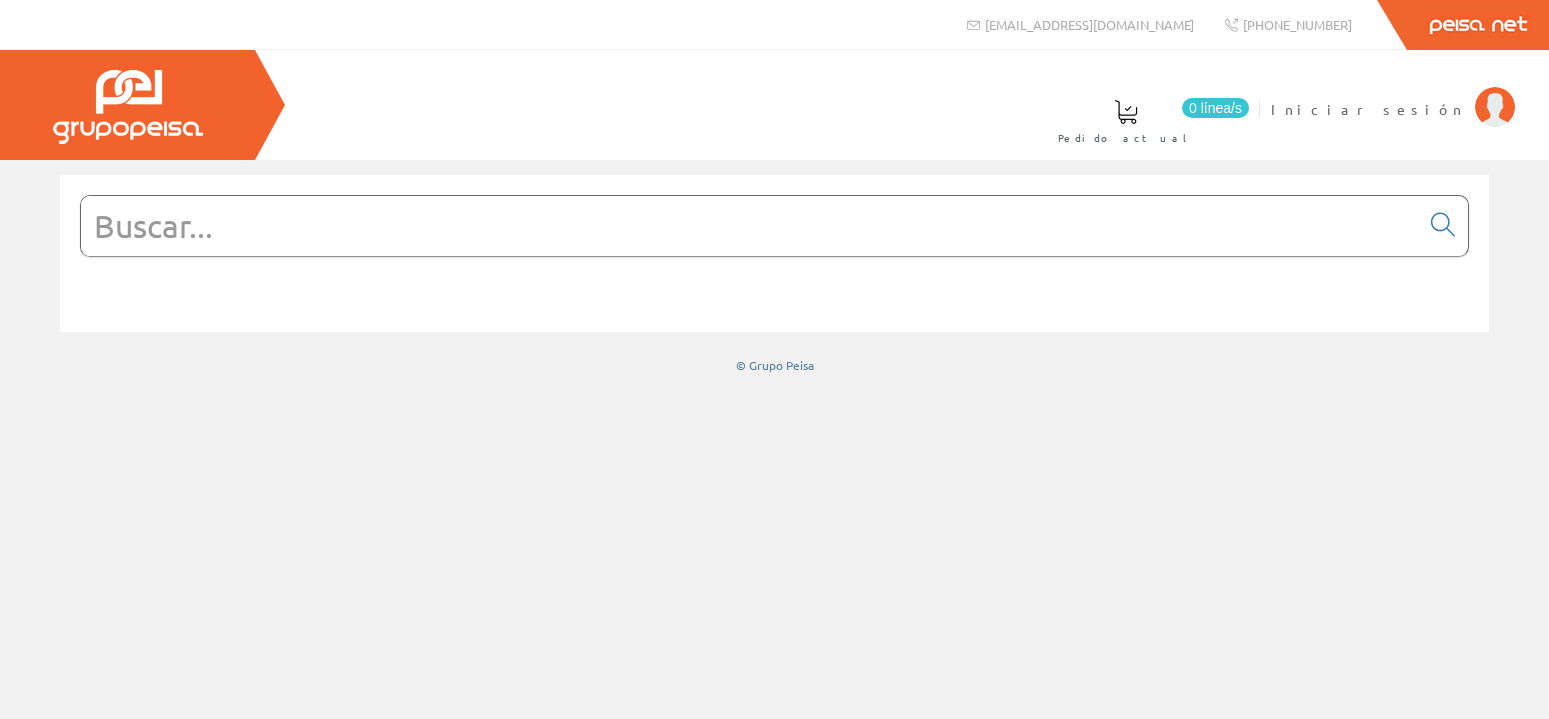 scroll, scrollTop: 0, scrollLeft: 0, axis: both 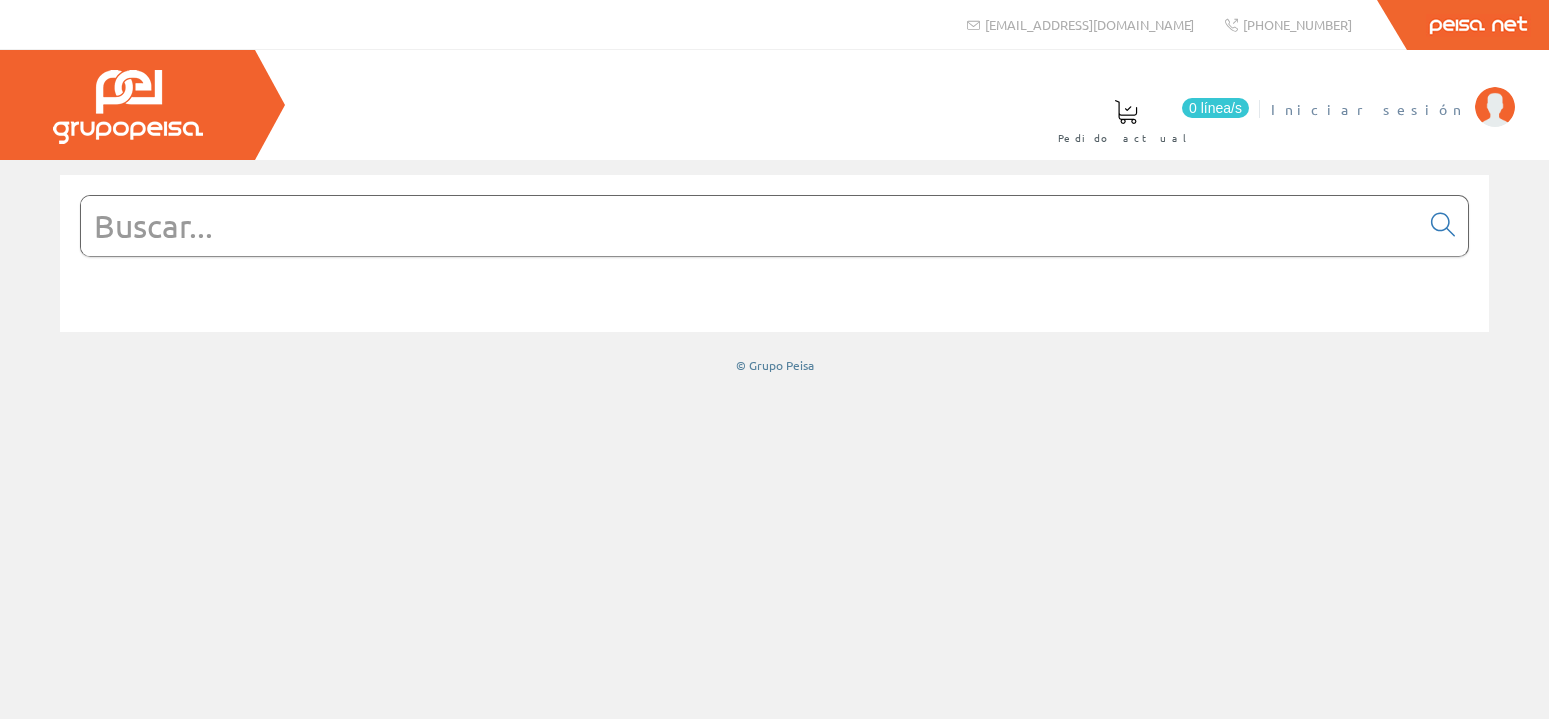click at bounding box center (1495, 107) 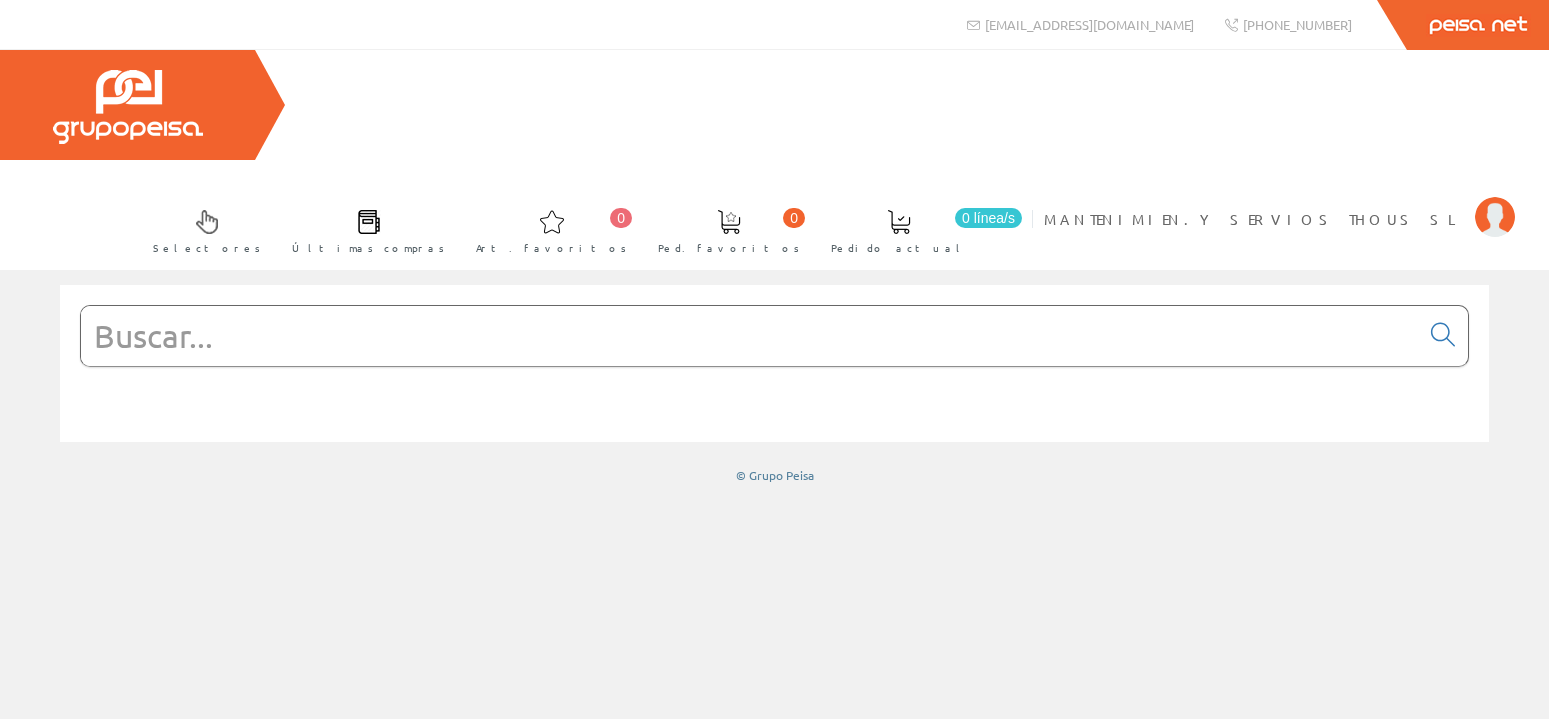 scroll, scrollTop: 0, scrollLeft: 0, axis: both 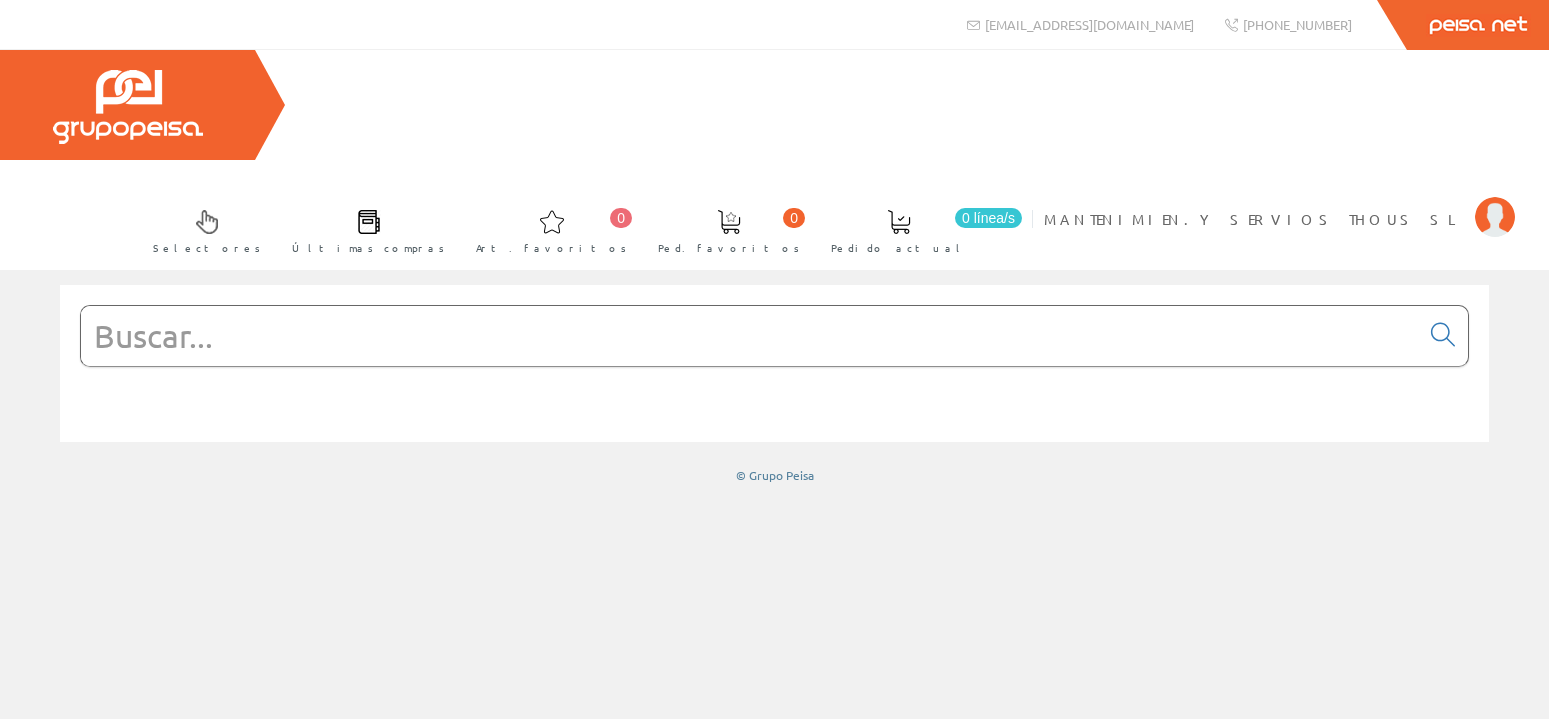 click at bounding box center [750, 336] 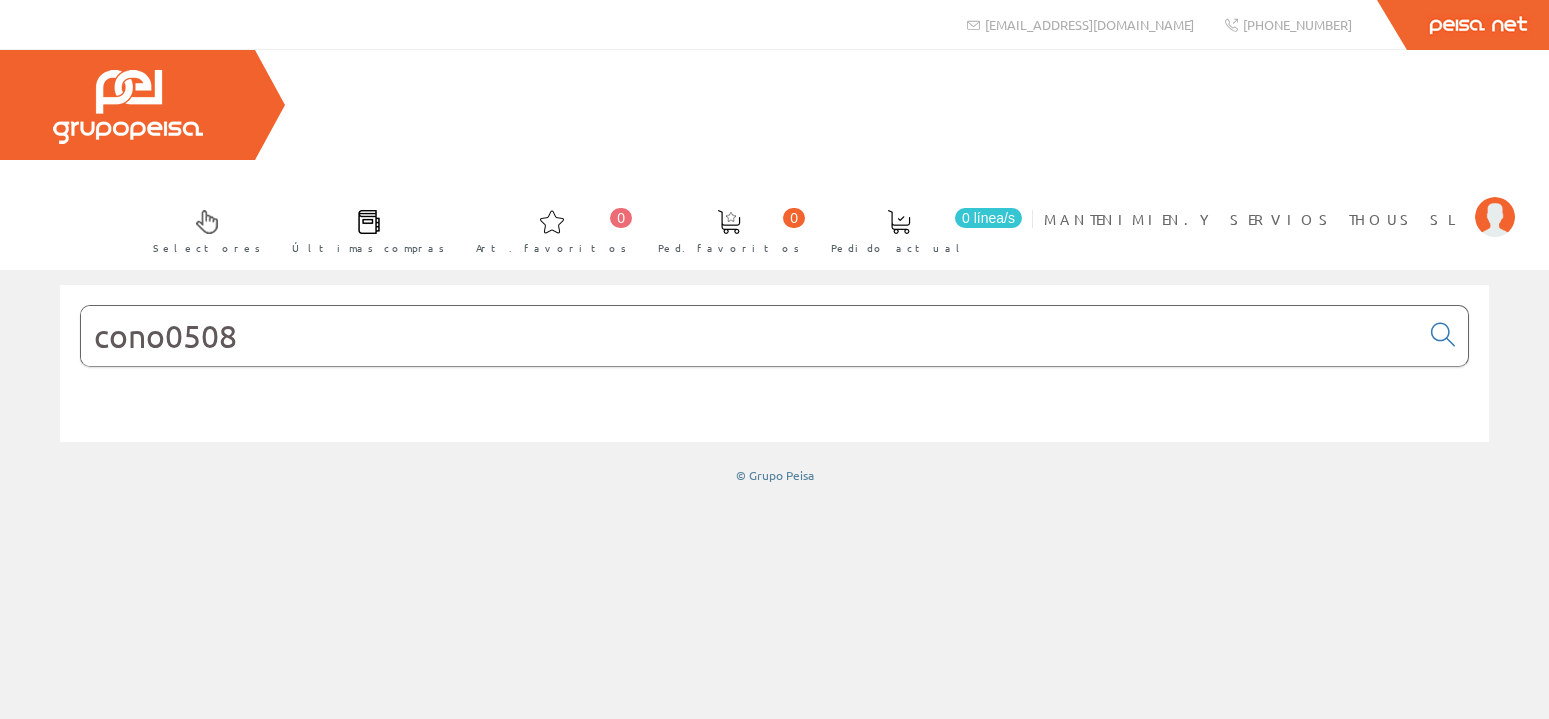 type on "cono0508" 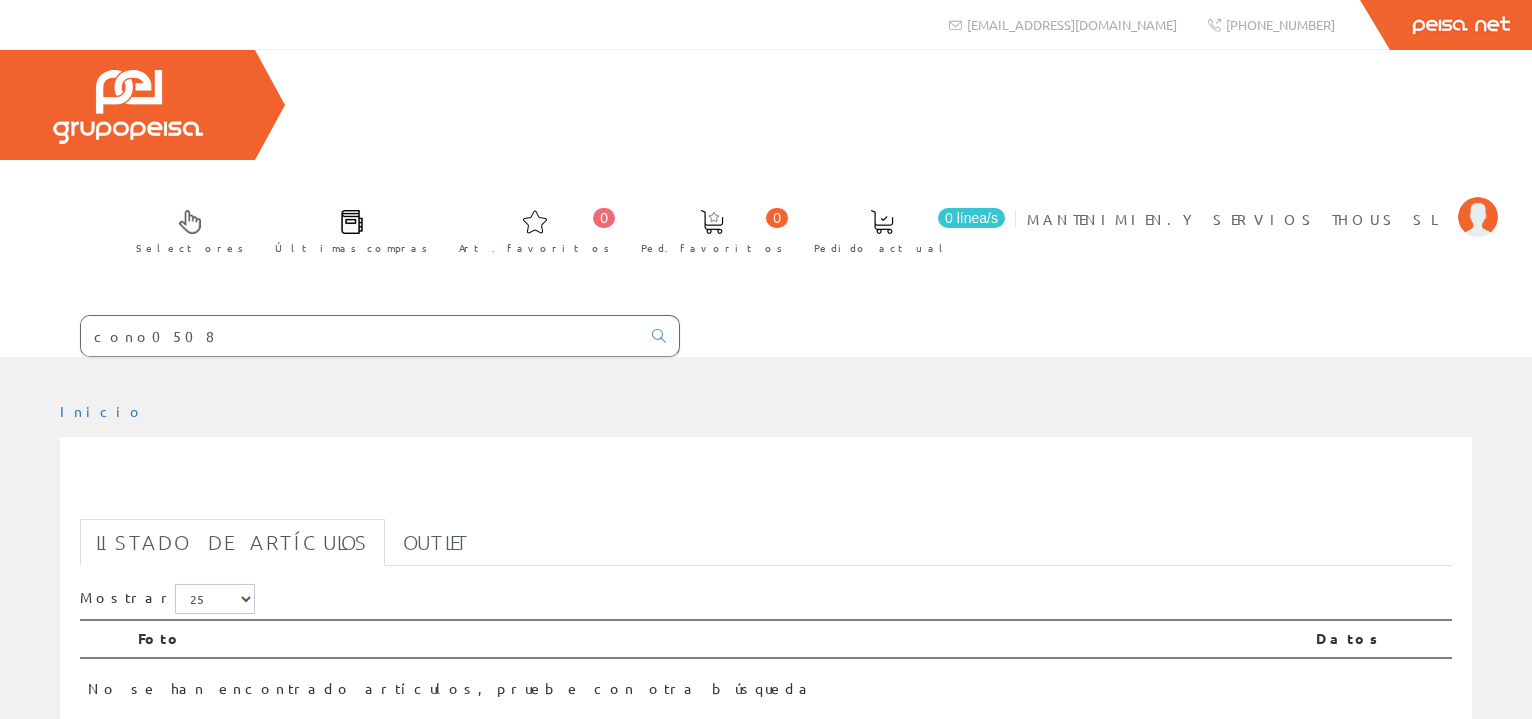 scroll, scrollTop: 0, scrollLeft: 0, axis: both 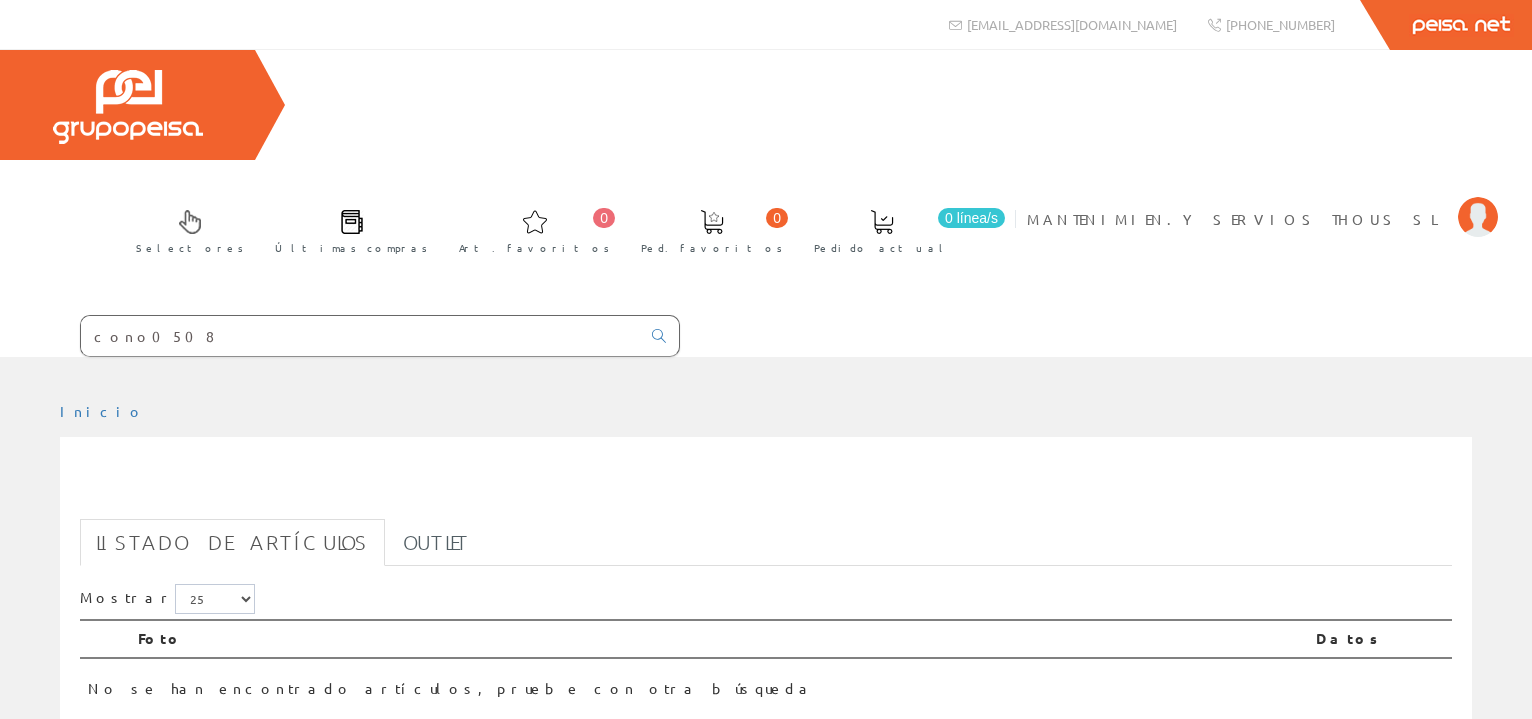 drag, startPoint x: 157, startPoint y: 225, endPoint x: -51, endPoint y: 166, distance: 216.20592 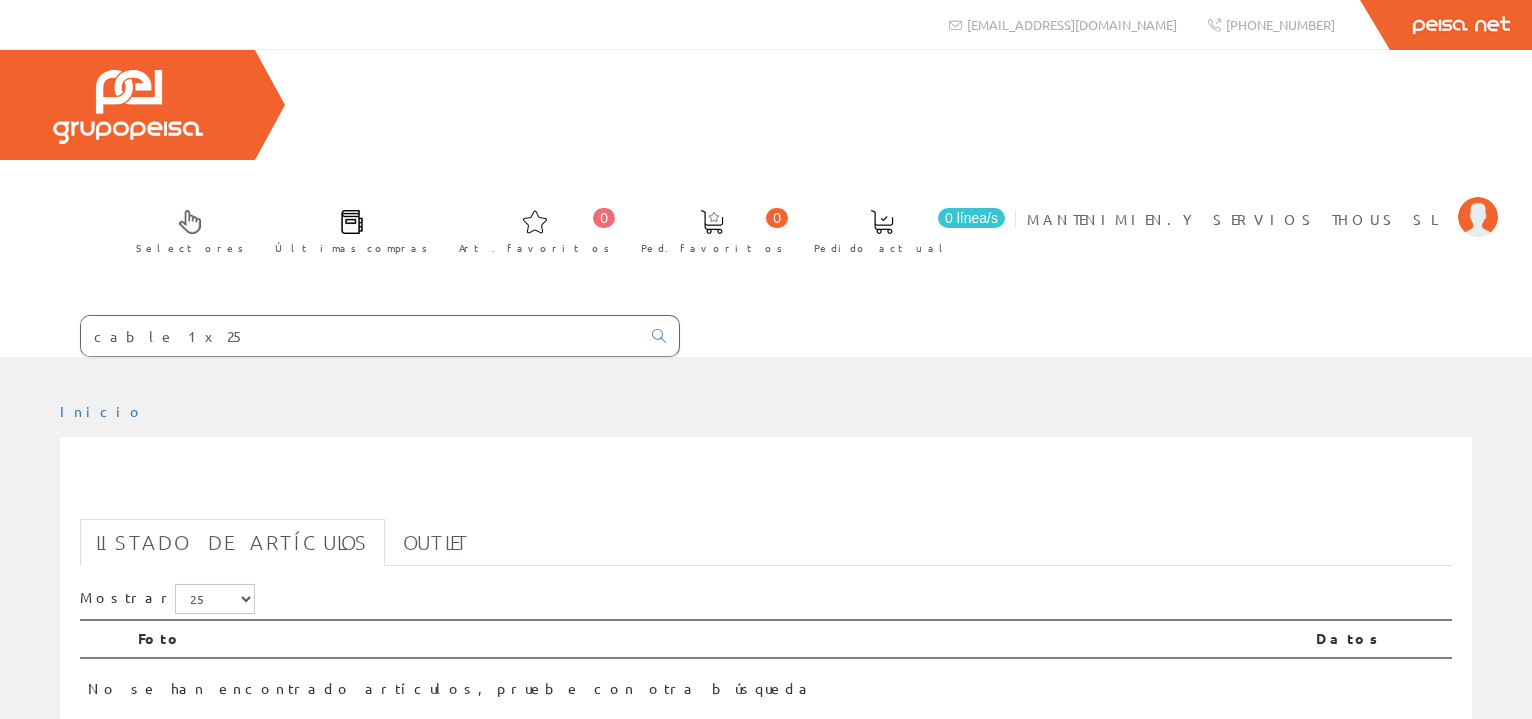 type on "cable 1x25" 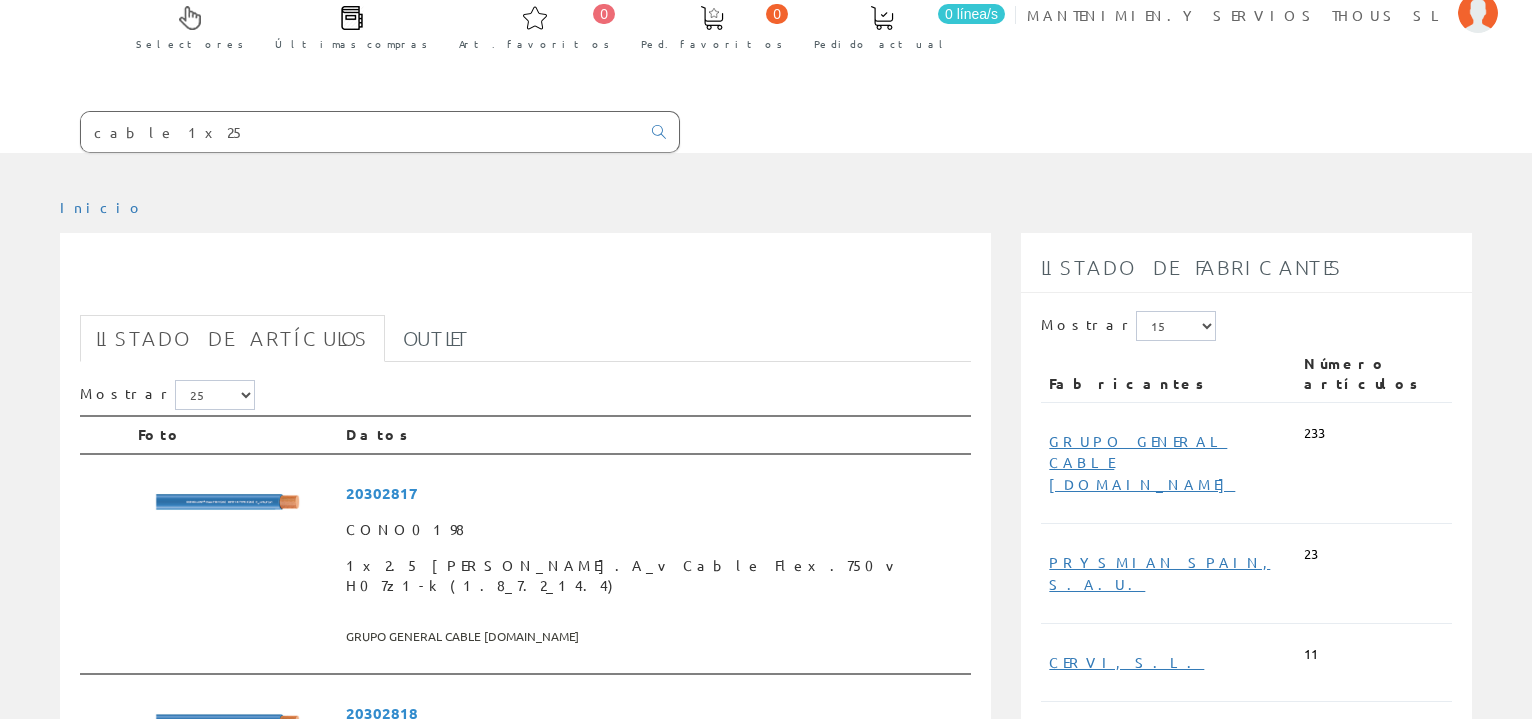scroll, scrollTop: 0, scrollLeft: 0, axis: both 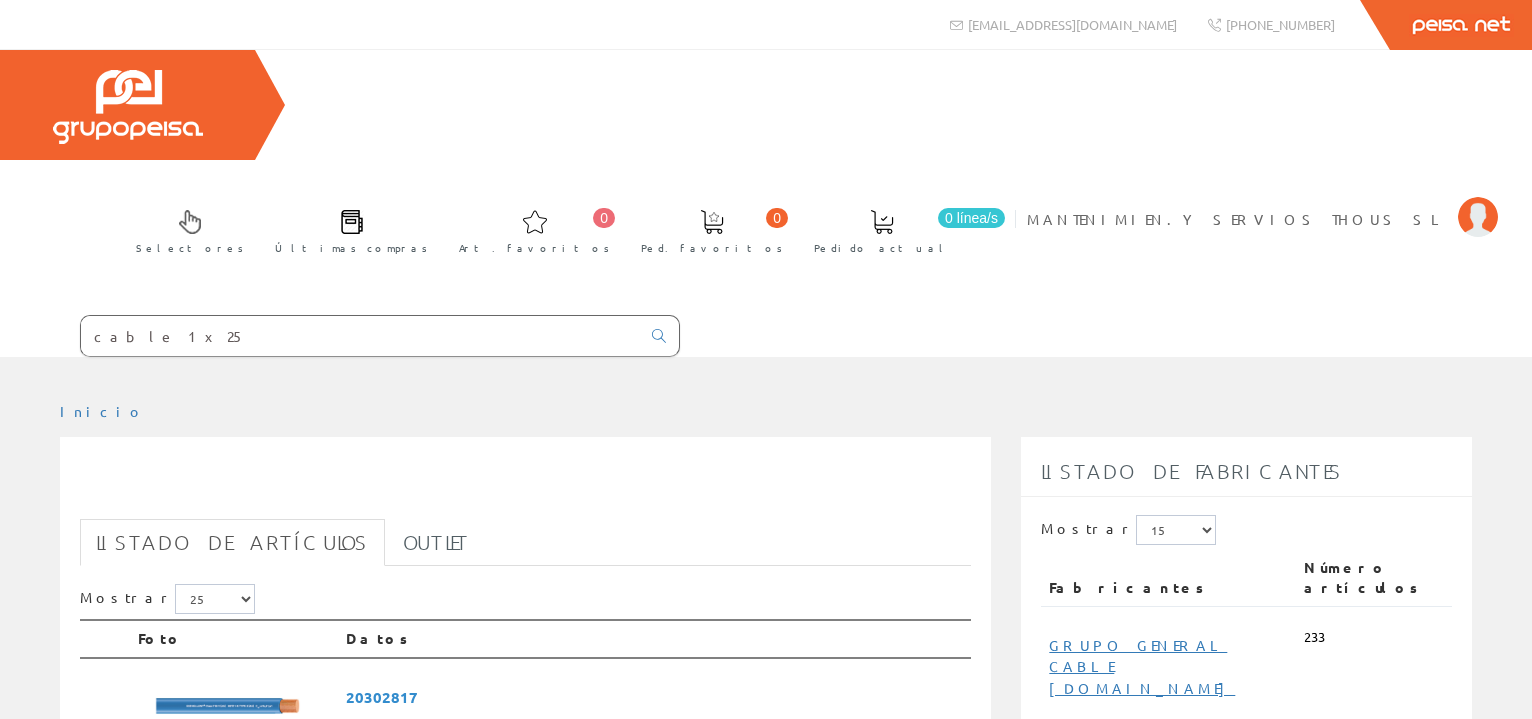 click on "cable 1x25" at bounding box center (360, 336) 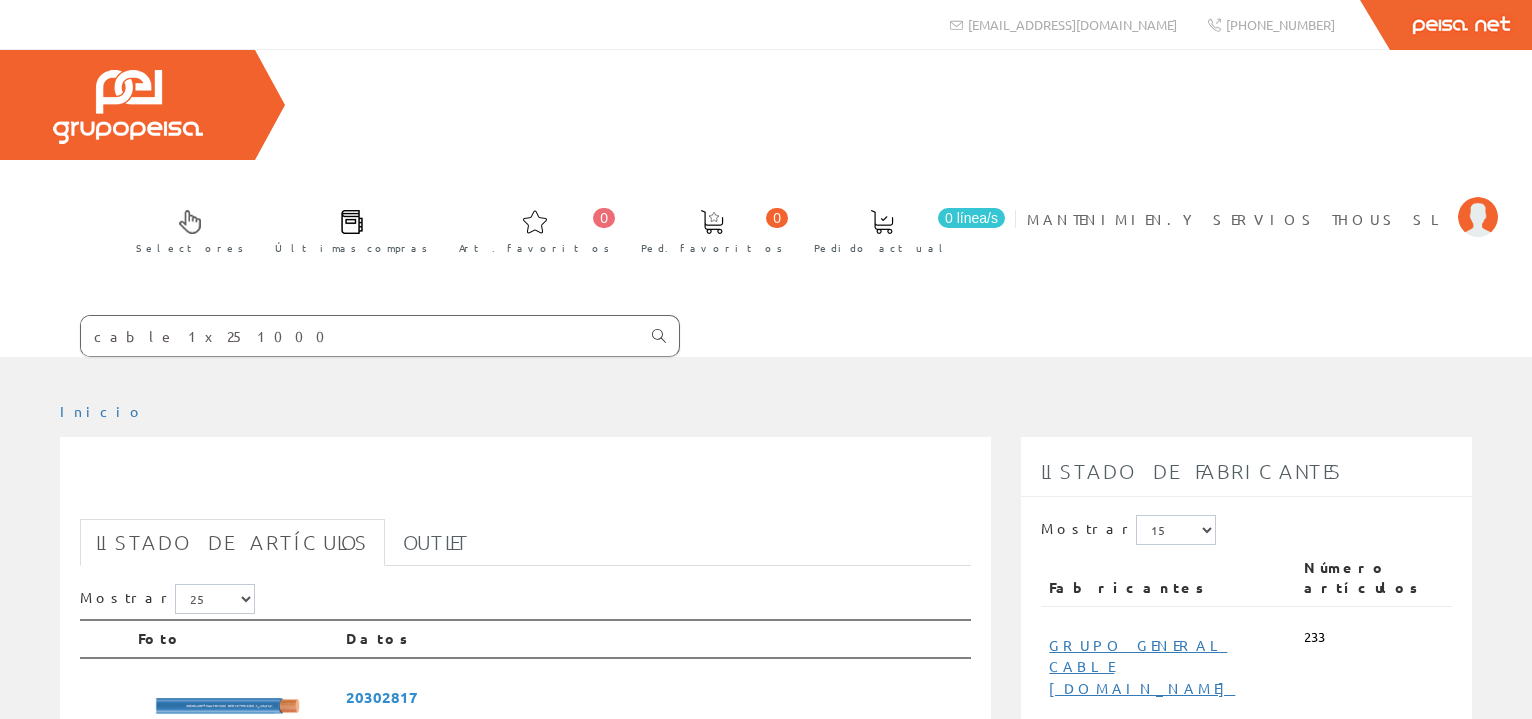 type on "cable 1x25 1000" 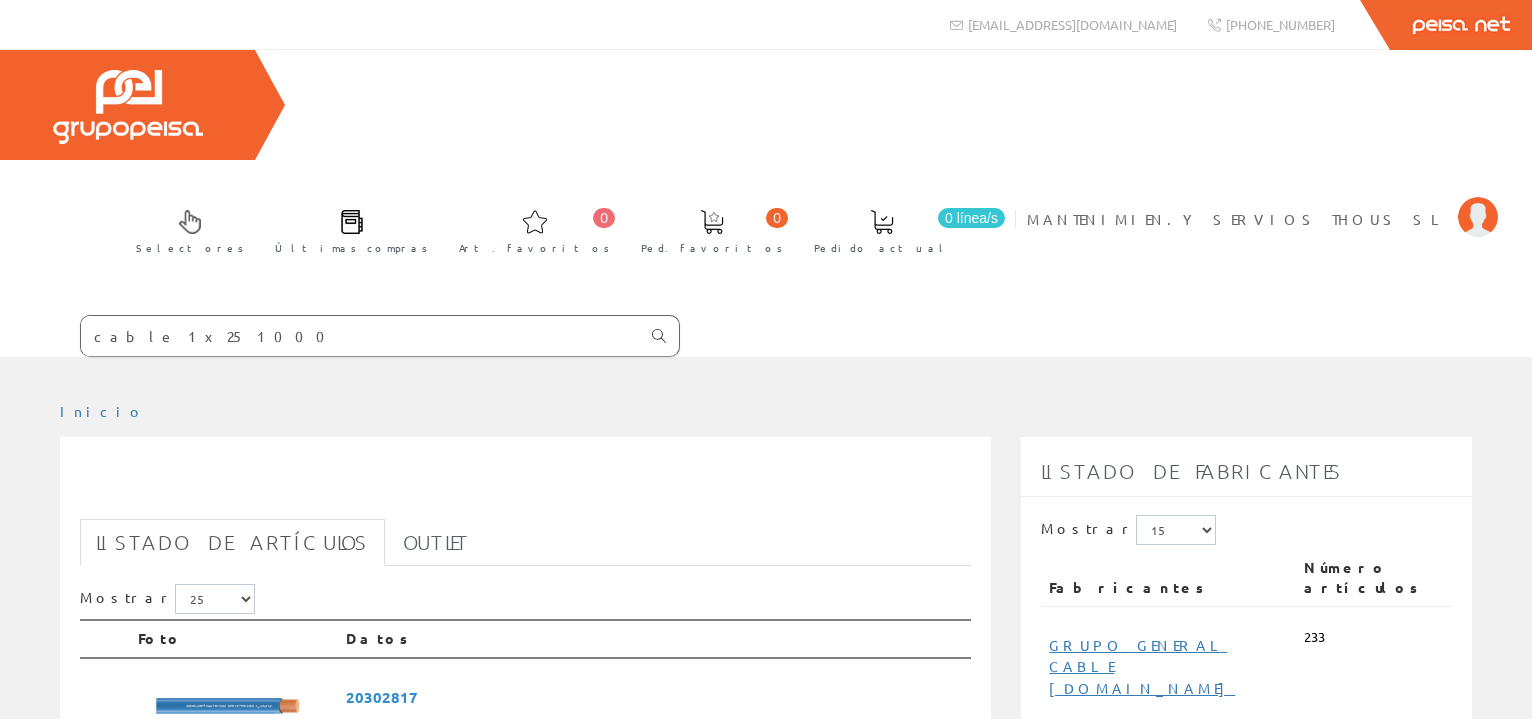 click at bounding box center (659, 336) 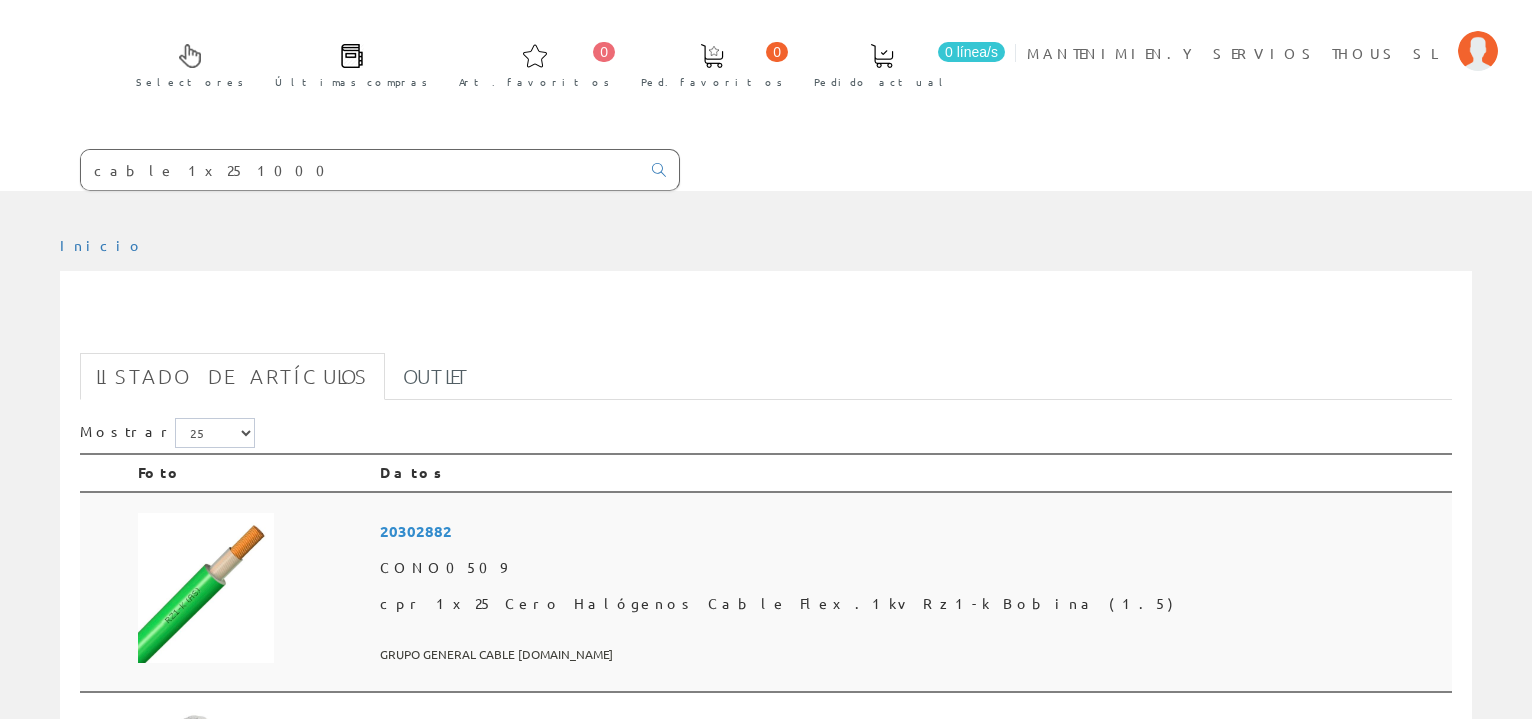 scroll, scrollTop: 204, scrollLeft: 0, axis: vertical 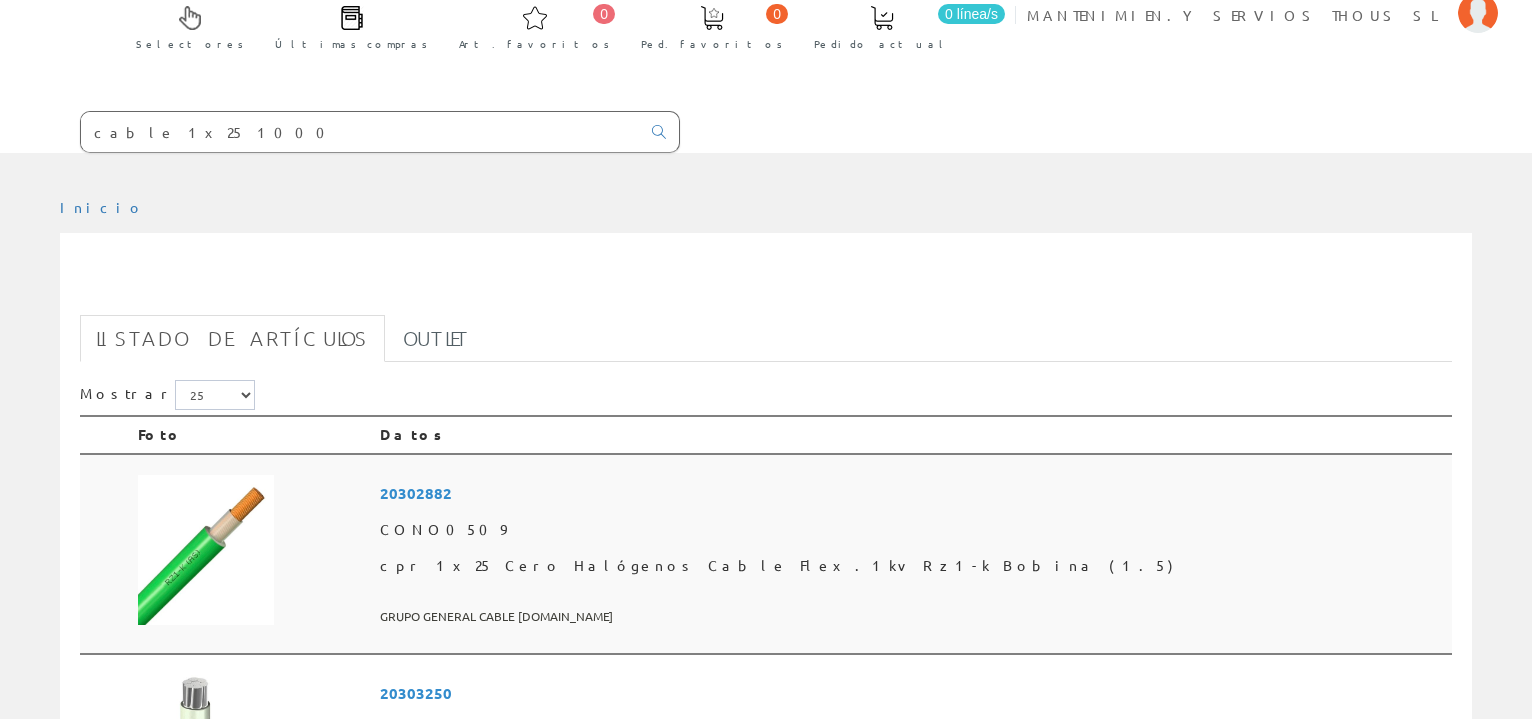 click on "20302882" at bounding box center (912, 493) 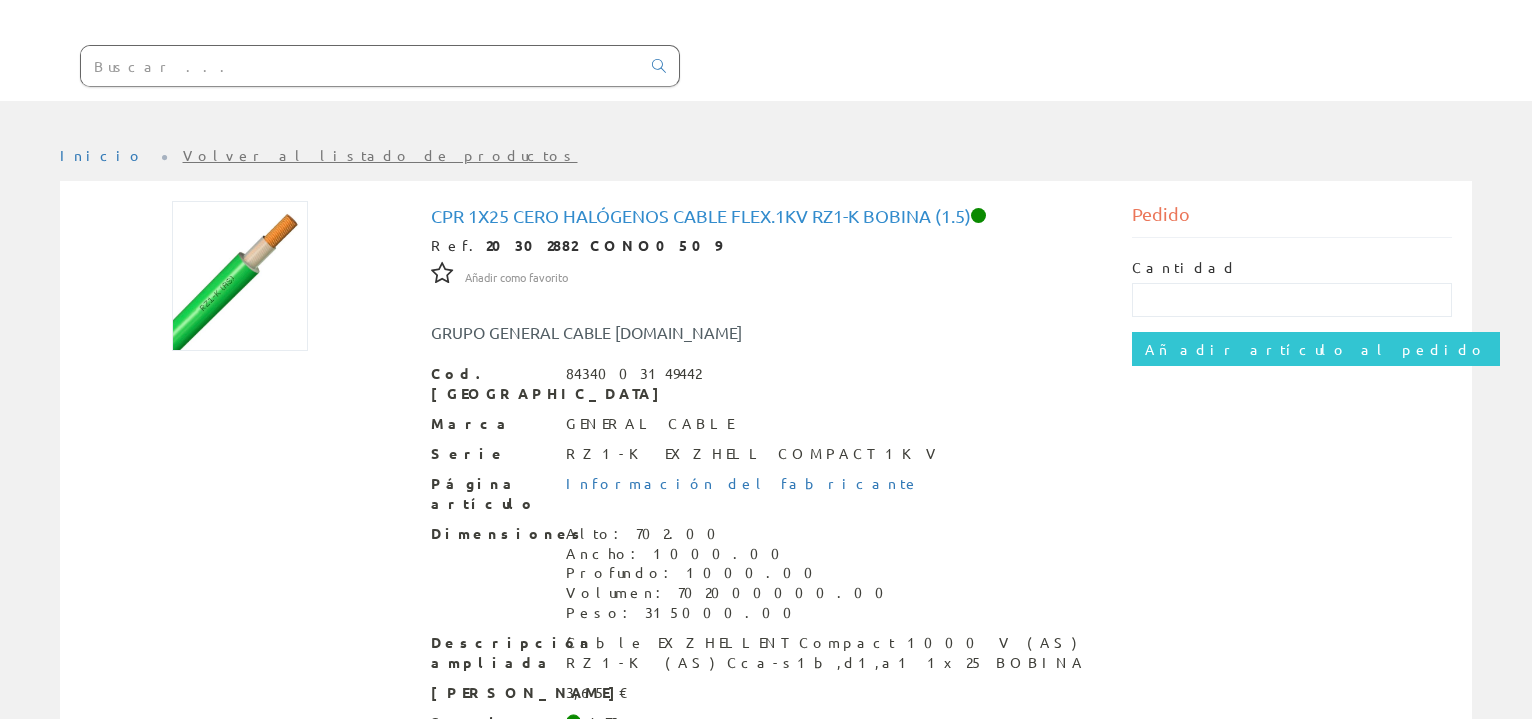 scroll, scrollTop: 0, scrollLeft: 0, axis: both 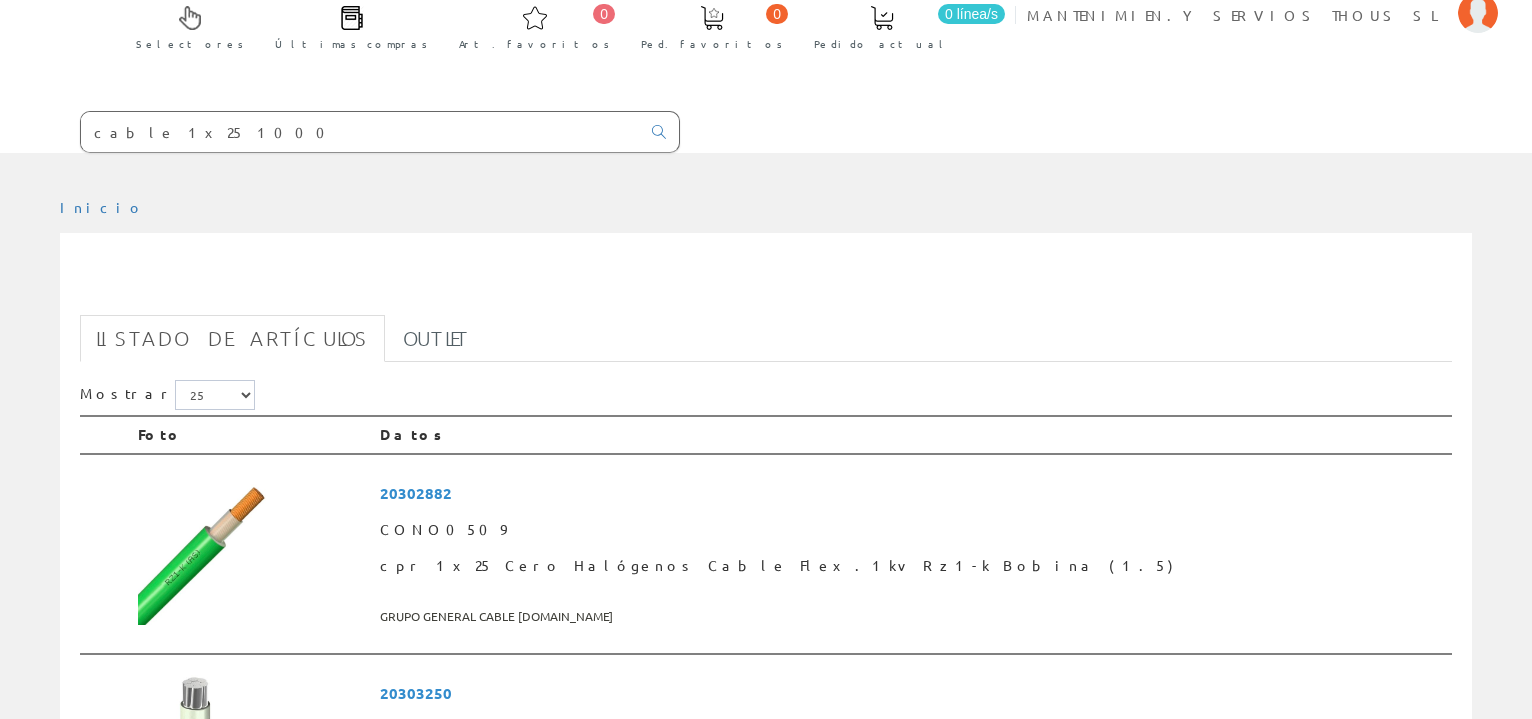click on "CONO0509" at bounding box center (912, 530) 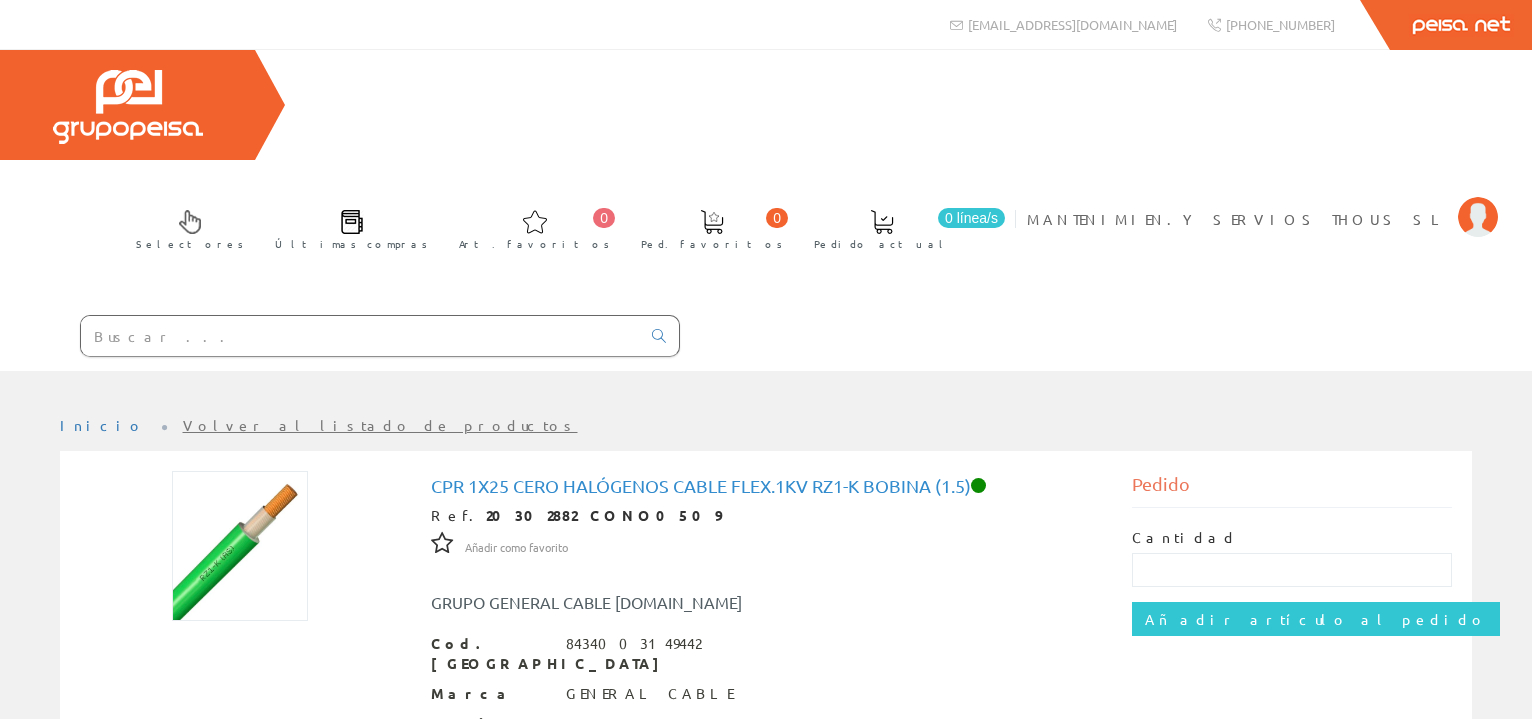 scroll, scrollTop: 102, scrollLeft: 0, axis: vertical 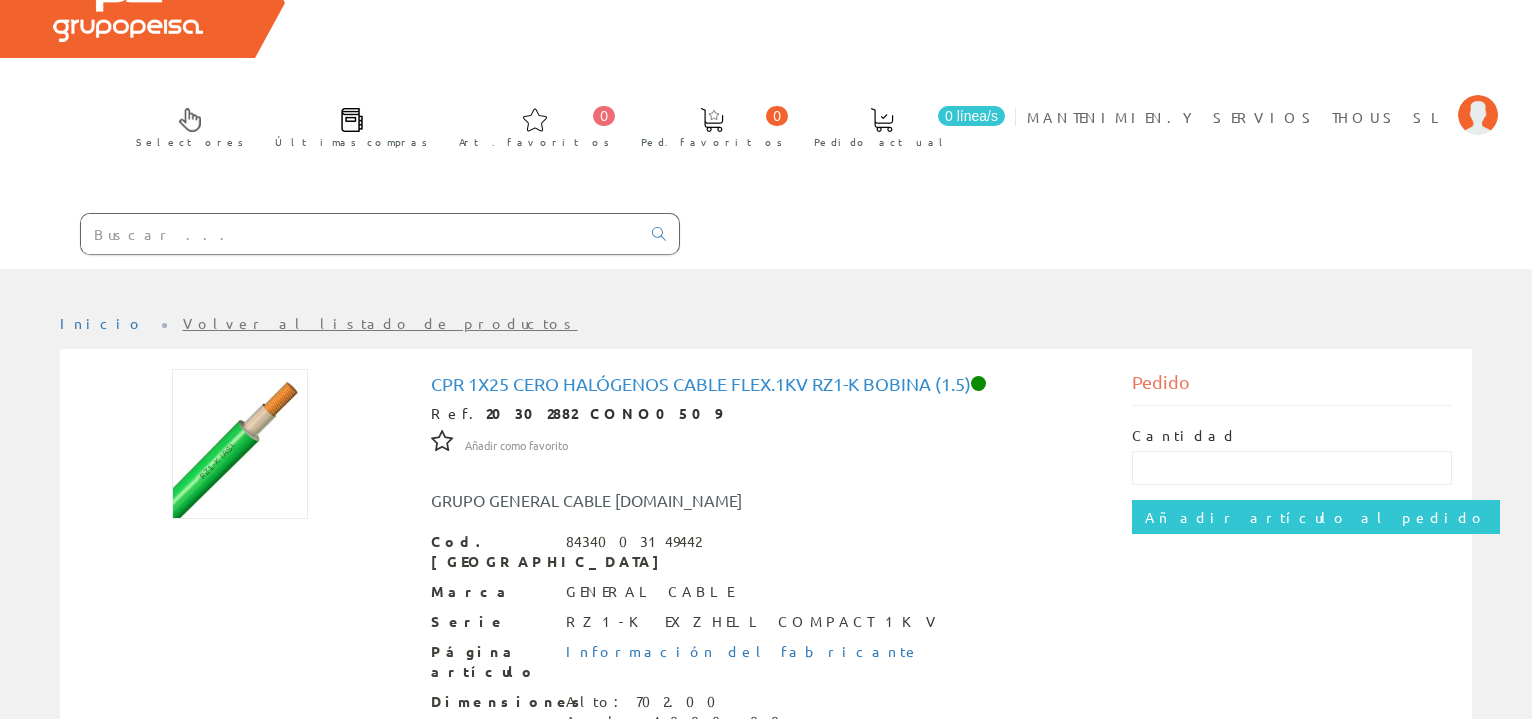 click at bounding box center [360, 234] 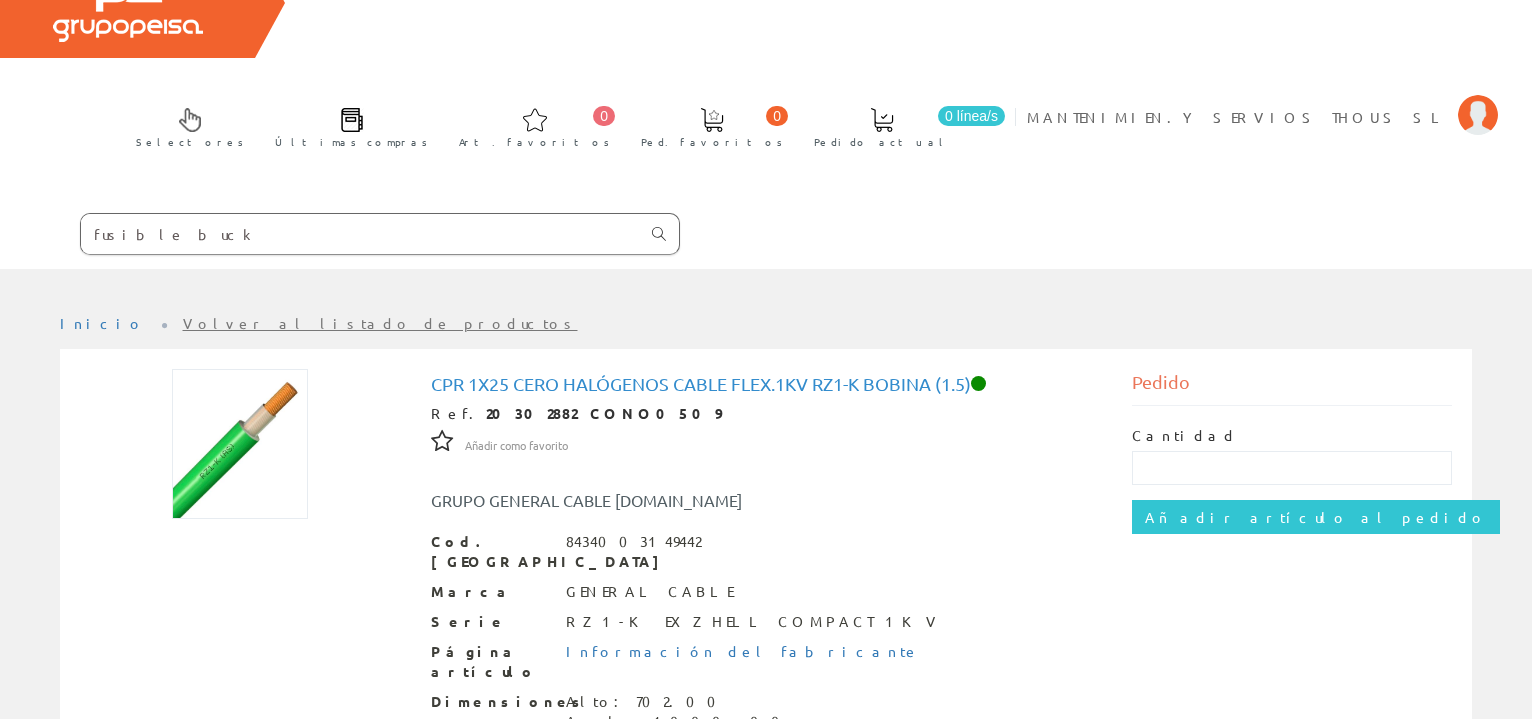 type on "fusible buck" 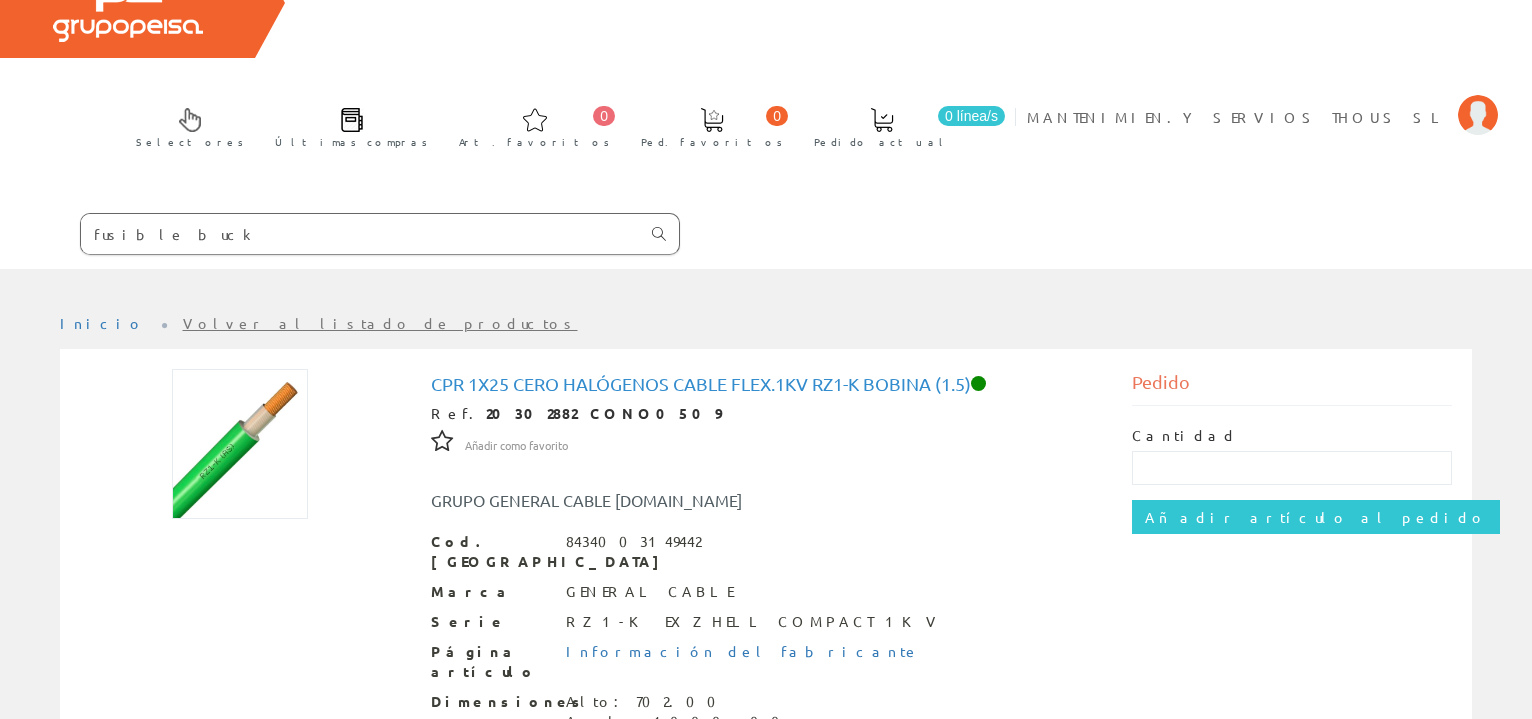 click at bounding box center (659, 234) 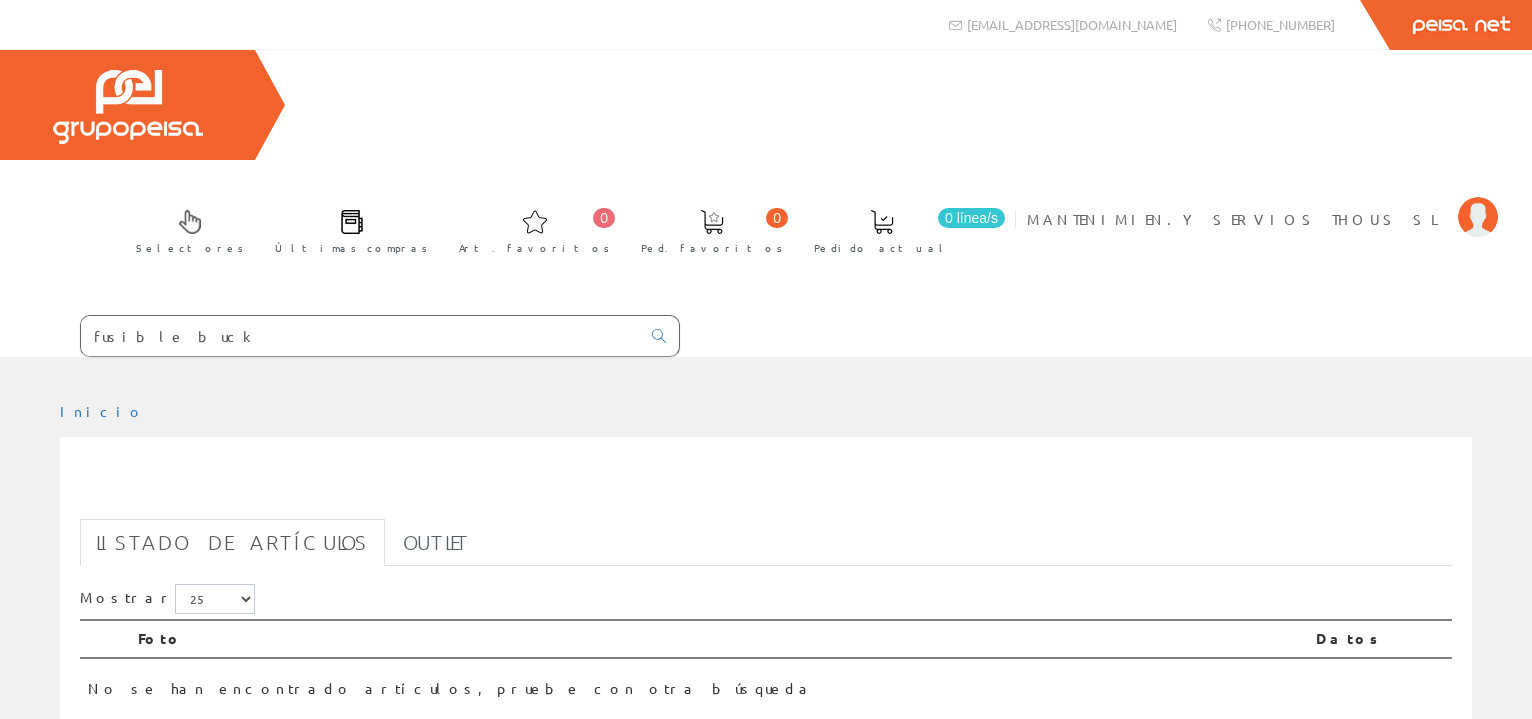 scroll, scrollTop: 0, scrollLeft: 0, axis: both 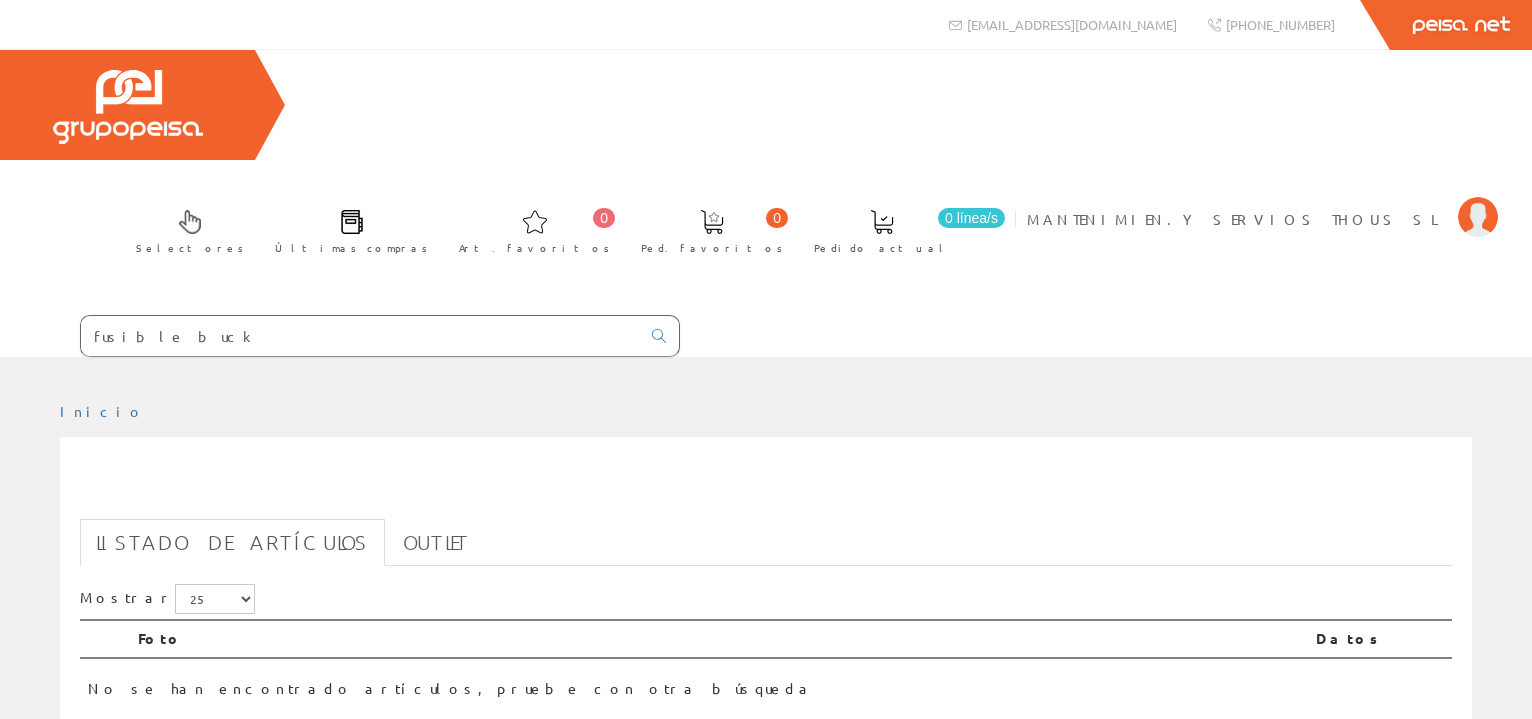 click on "fusible buck" at bounding box center [360, 336] 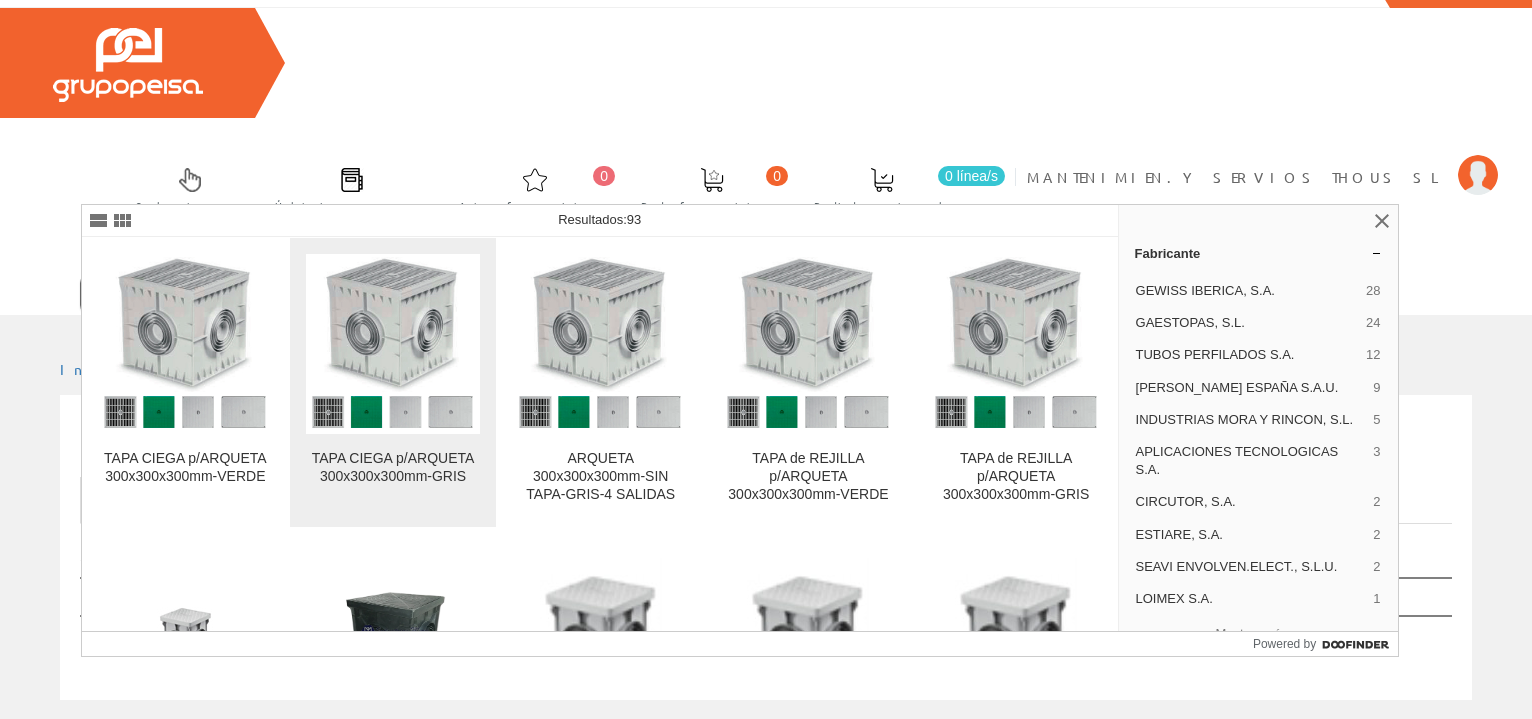 scroll, scrollTop: 102, scrollLeft: 0, axis: vertical 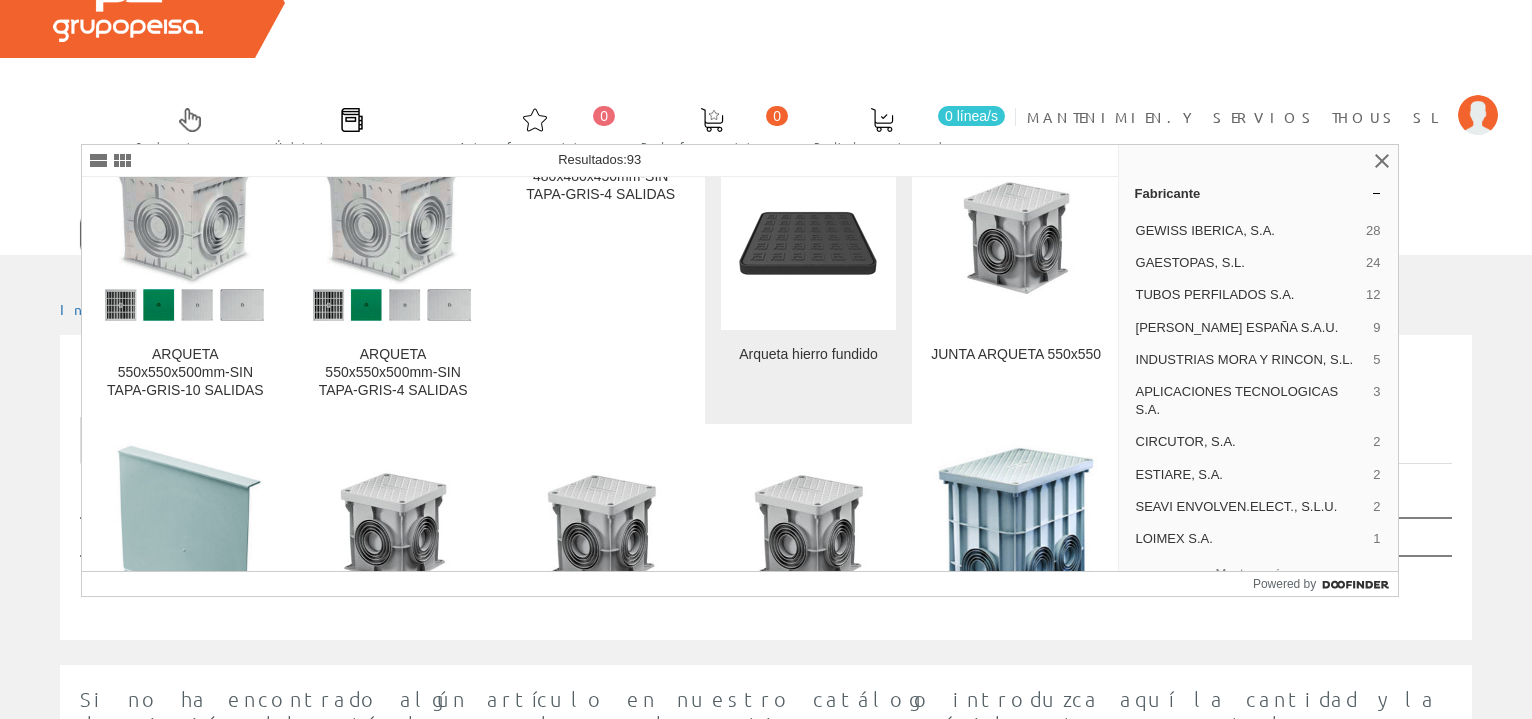 type on "arqueta 30" 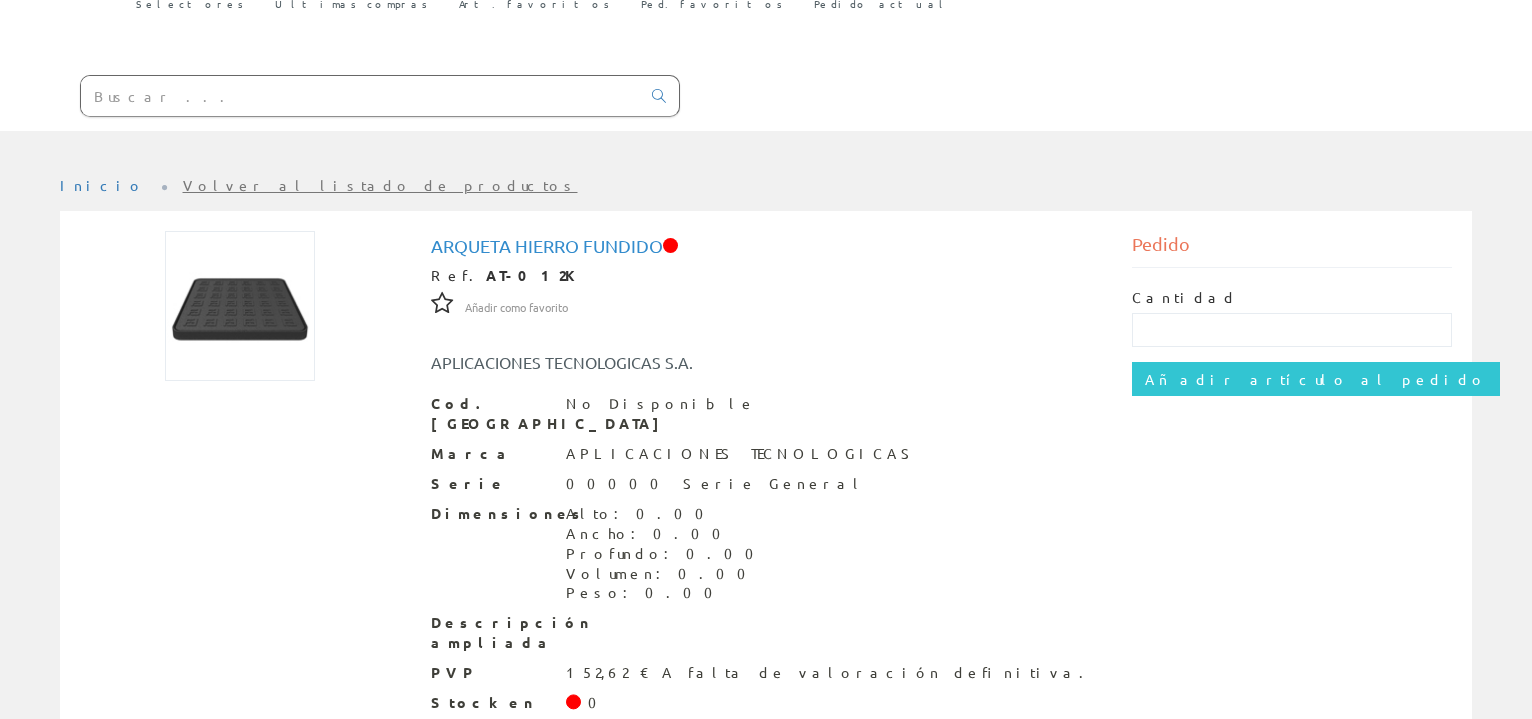 scroll, scrollTop: 0, scrollLeft: 0, axis: both 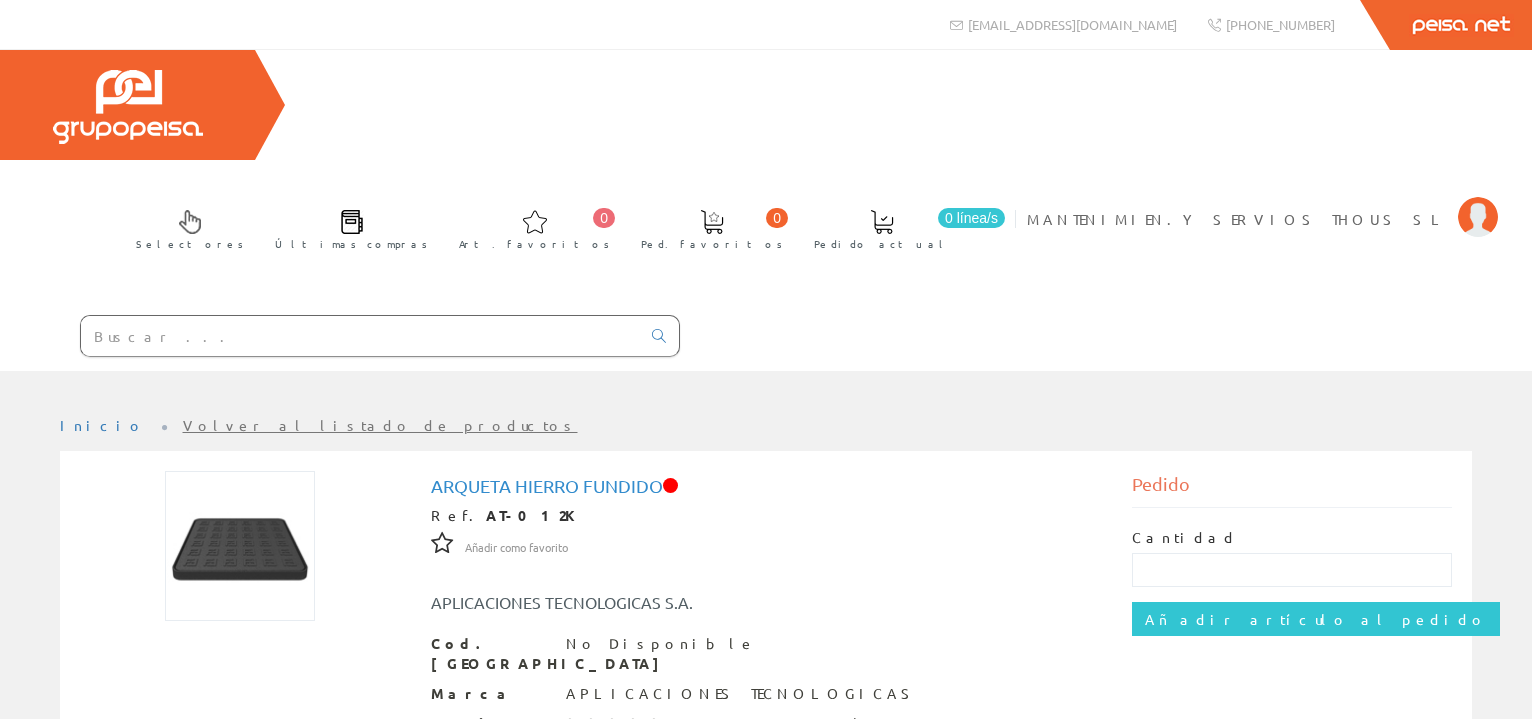 click at bounding box center (360, 336) 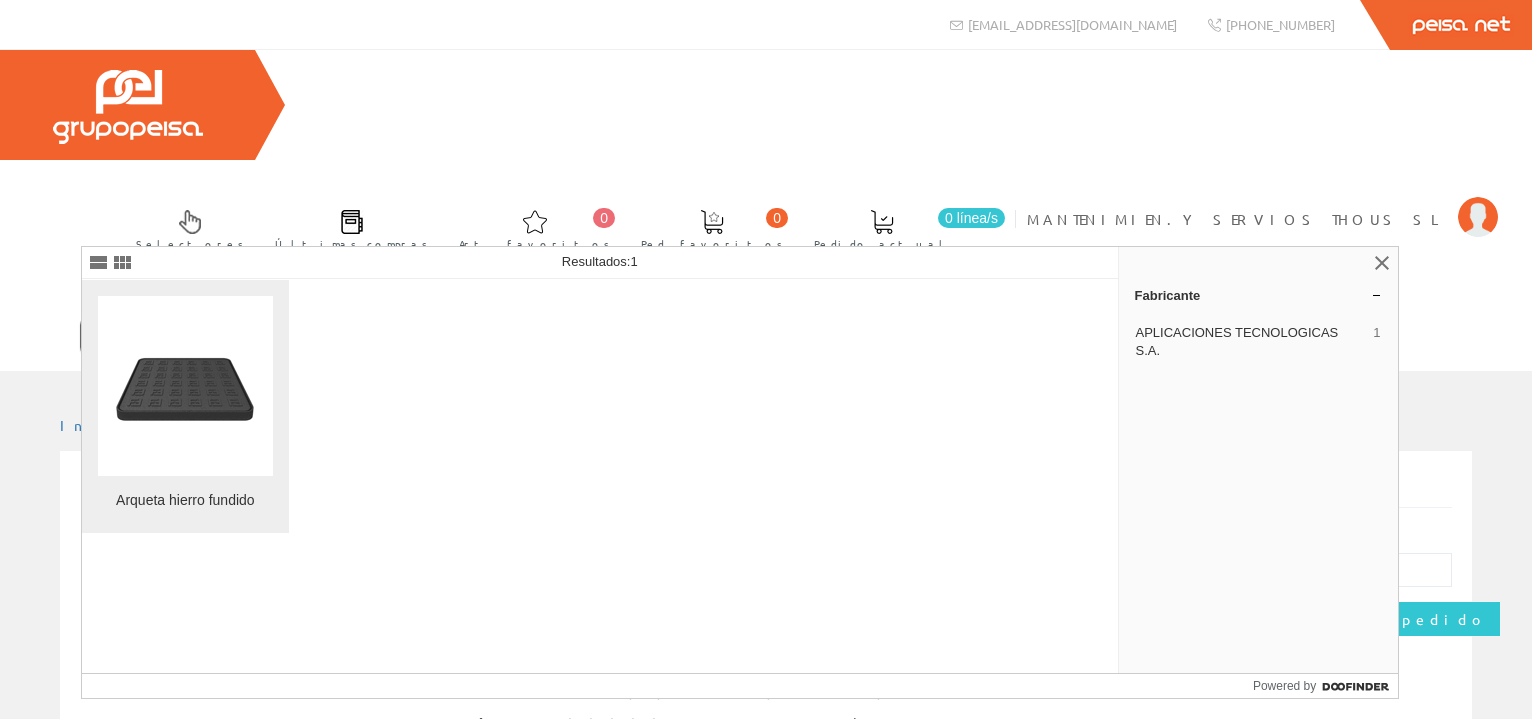 type on "arqueta 30 hierro" 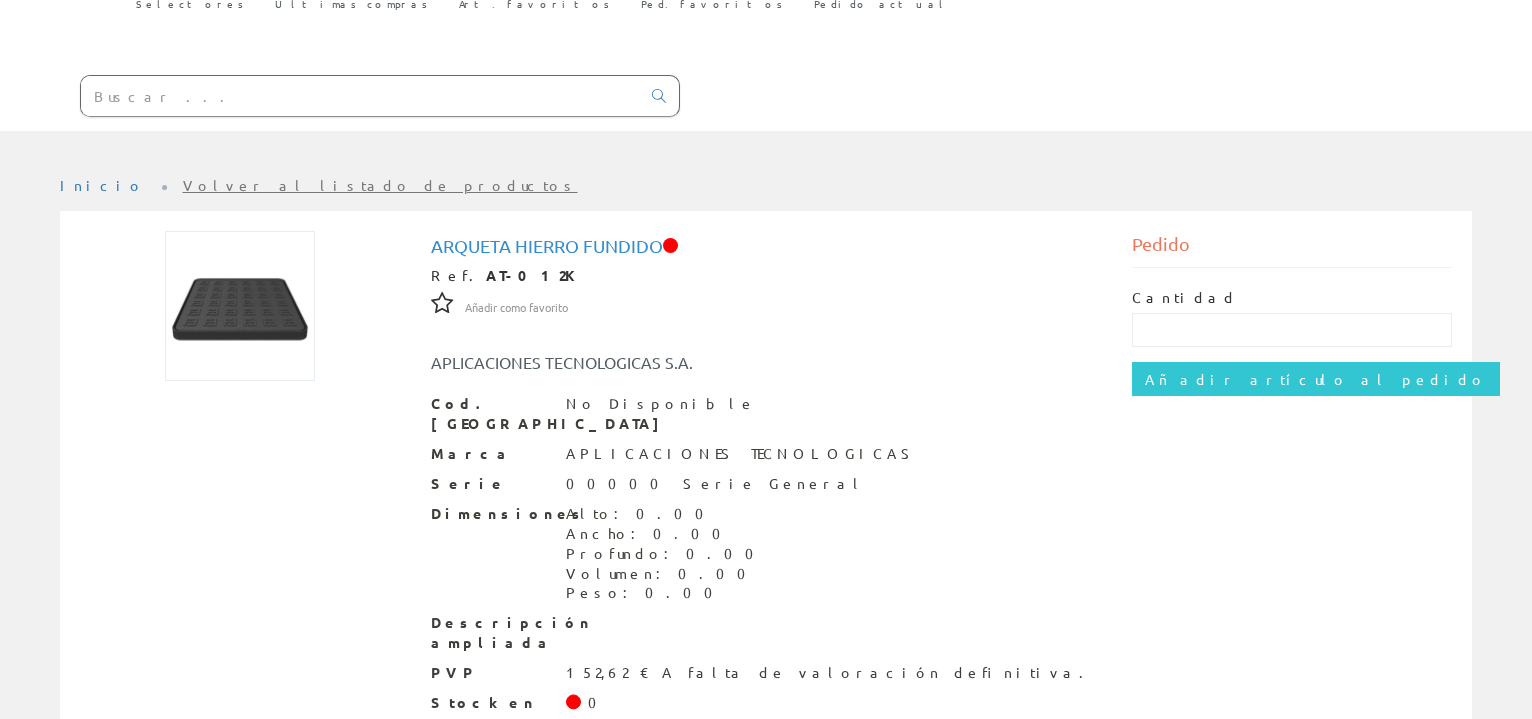scroll, scrollTop: 0, scrollLeft: 0, axis: both 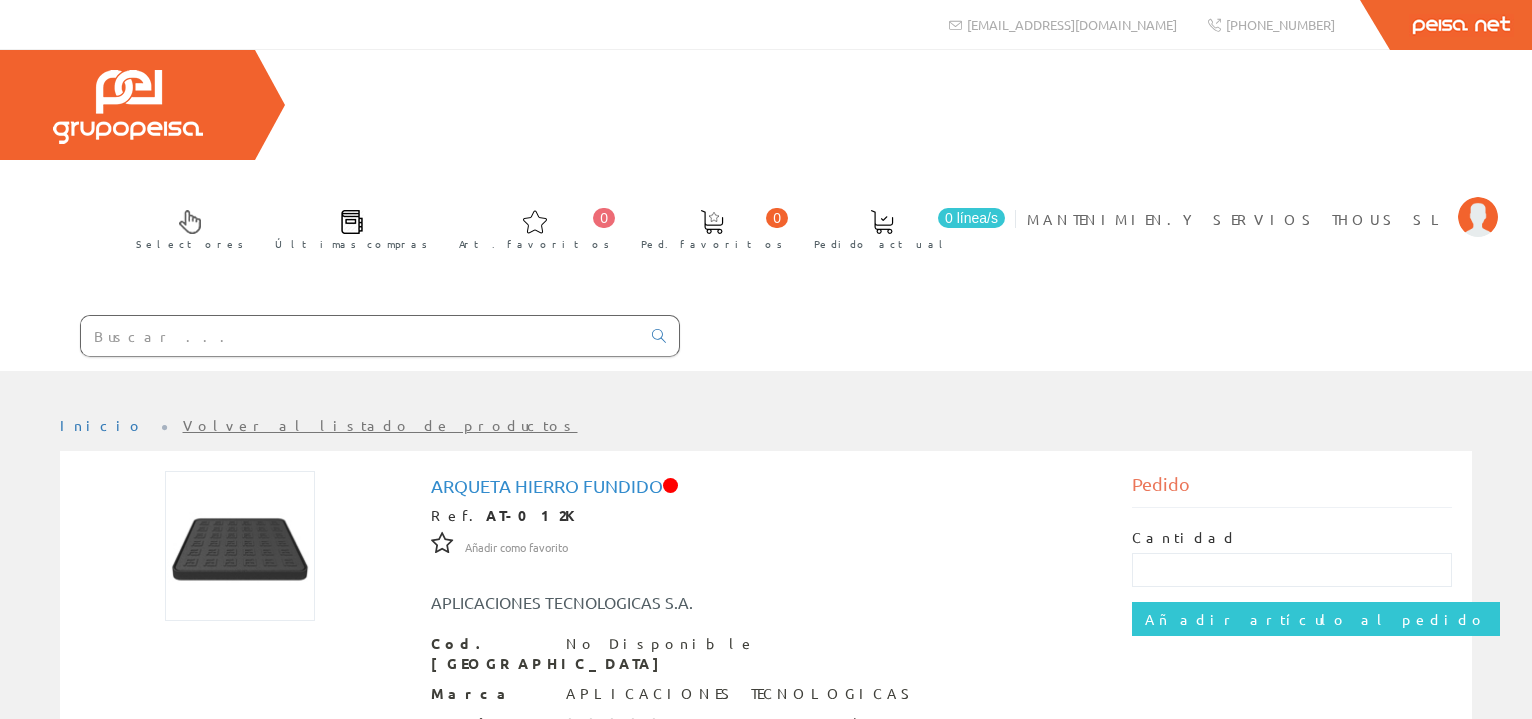 click at bounding box center [360, 336] 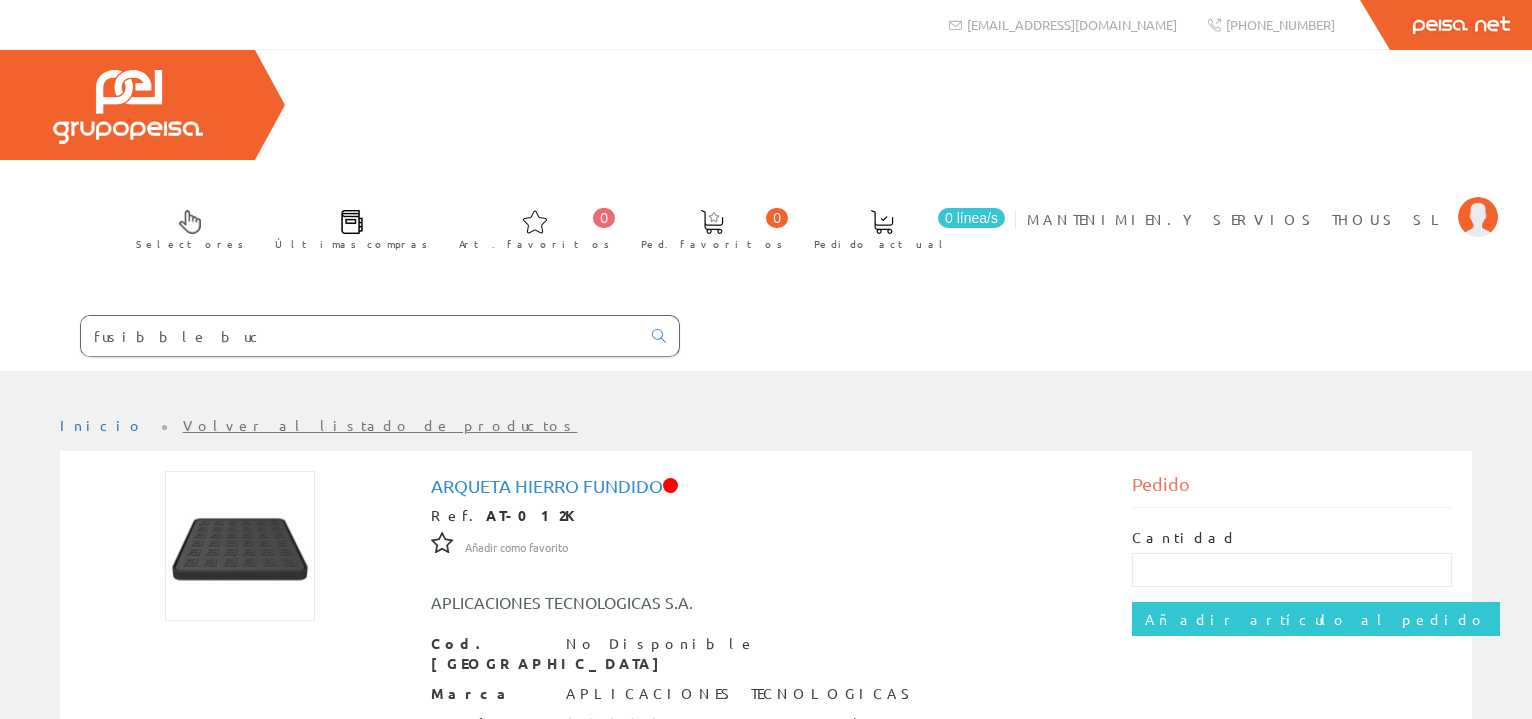 type on "fusibble buc" 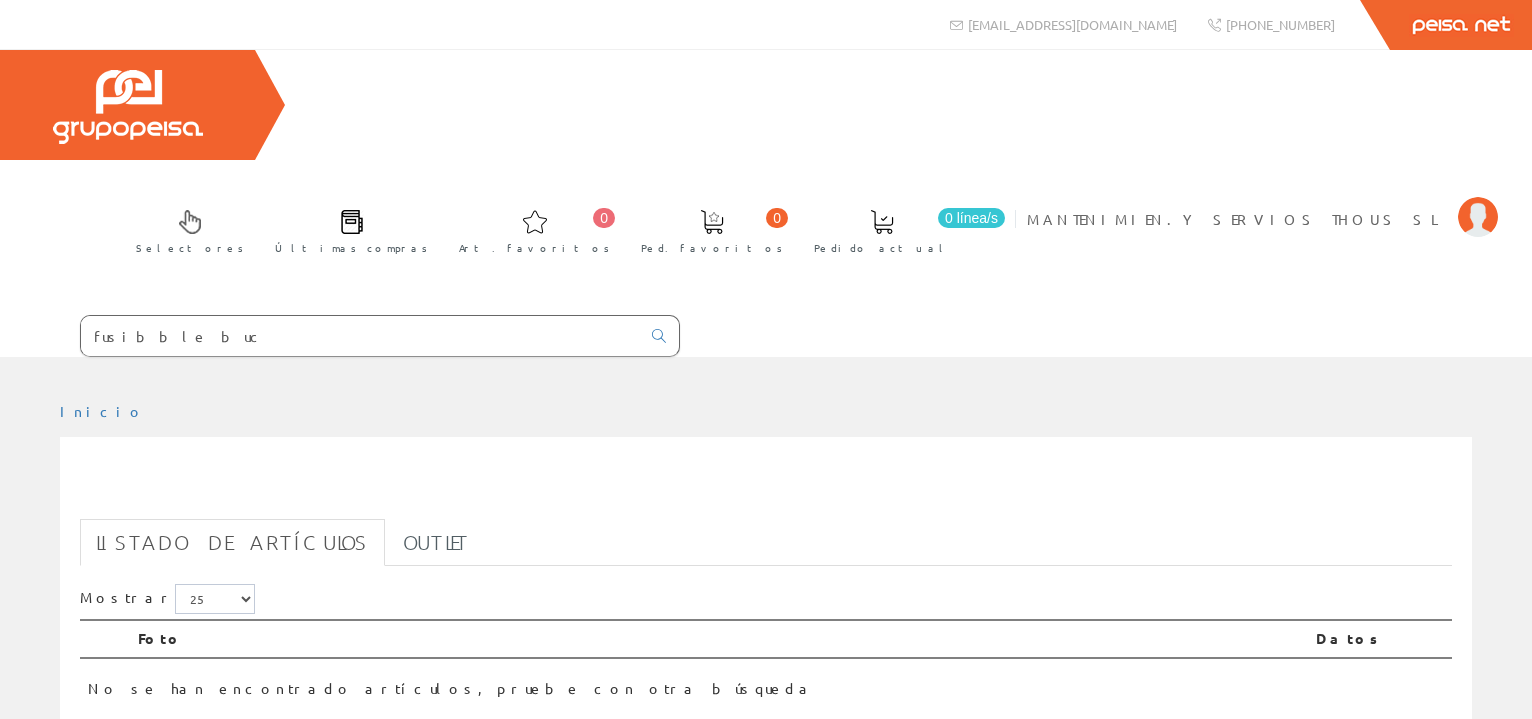 scroll, scrollTop: 0, scrollLeft: 0, axis: both 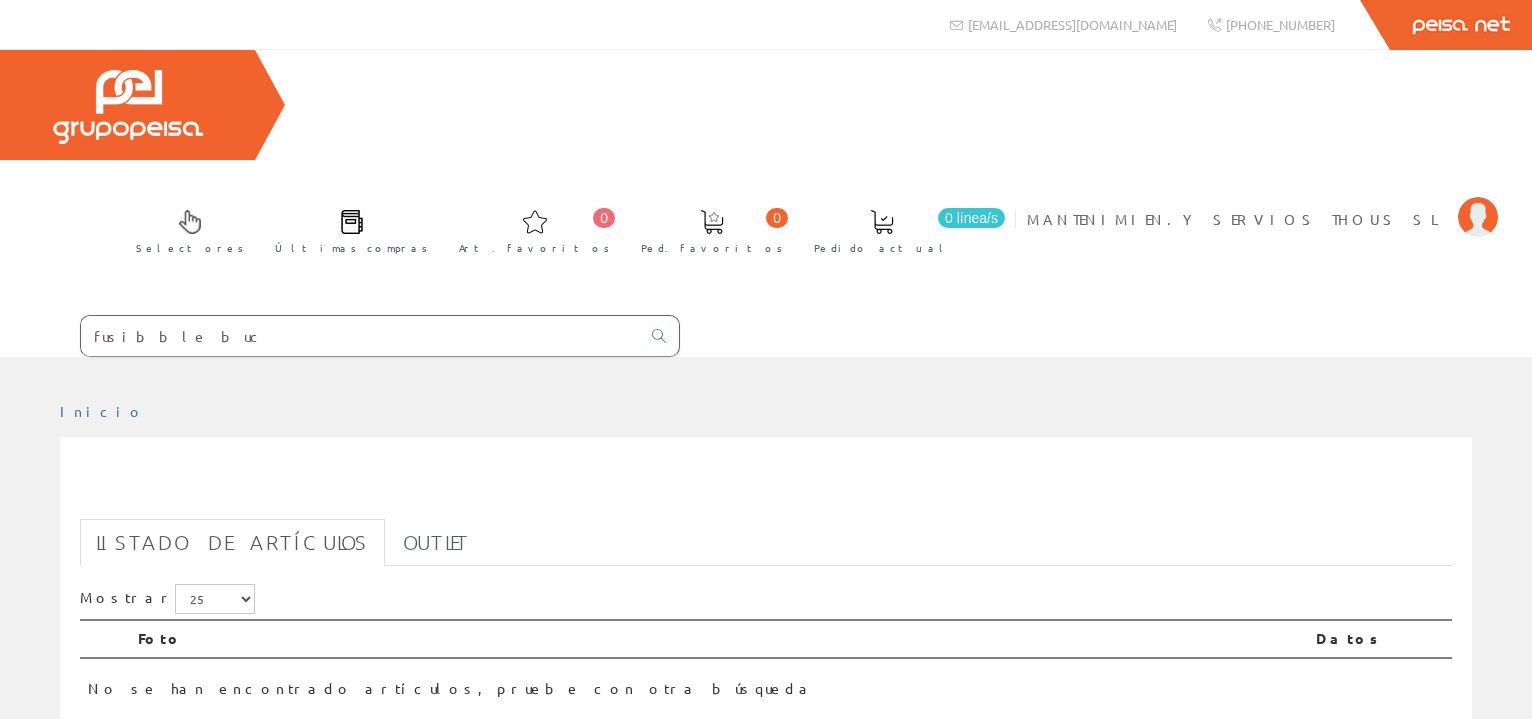 click on "fusibble buc" at bounding box center (360, 336) 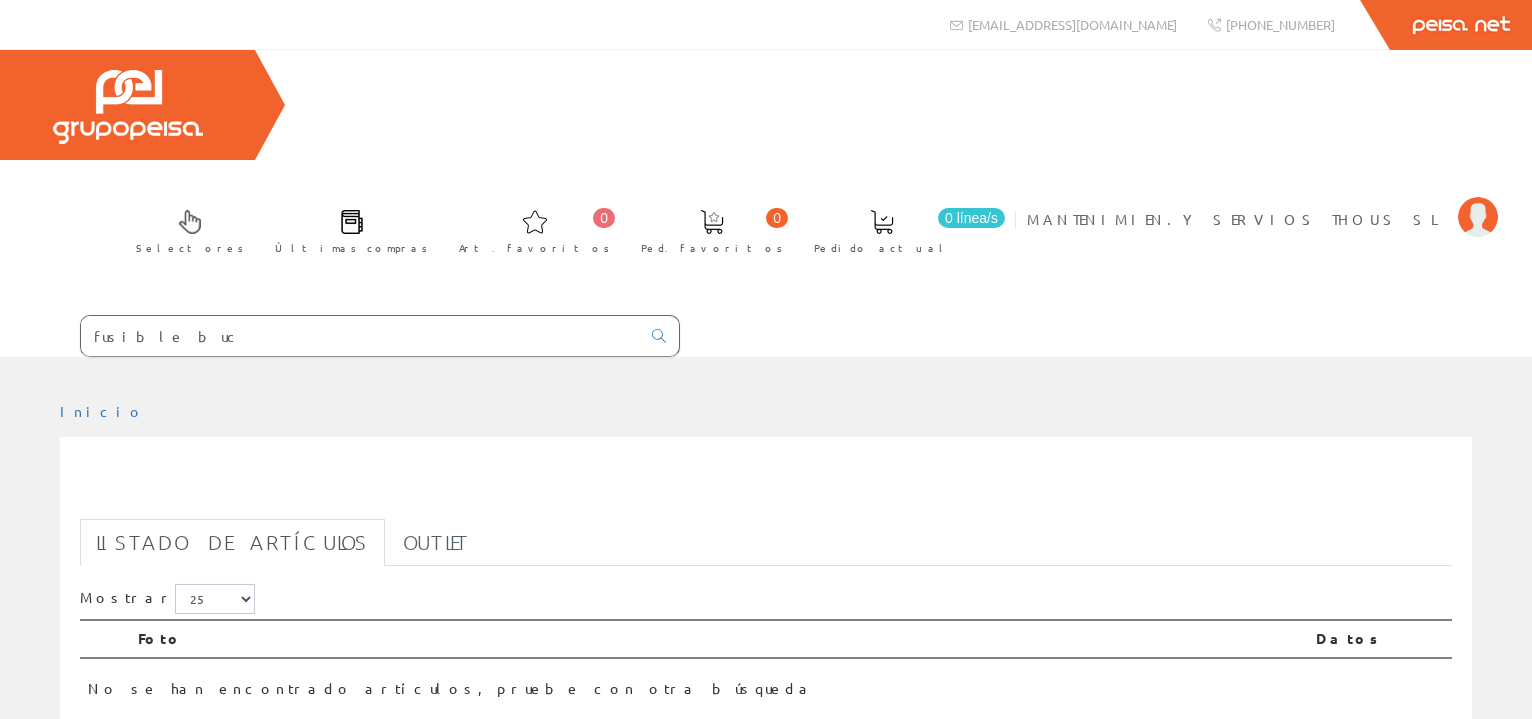 type on "fusible buc" 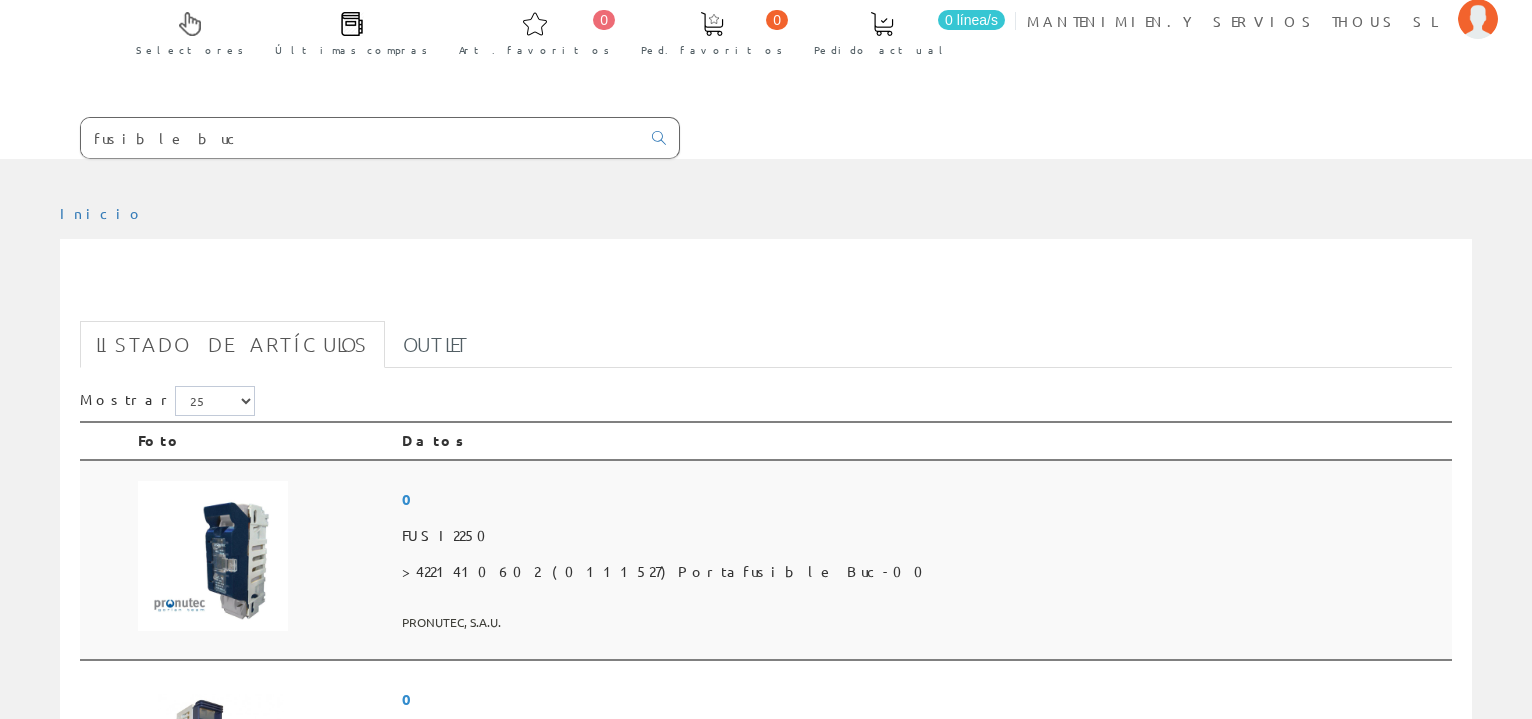 scroll, scrollTop: 204, scrollLeft: 0, axis: vertical 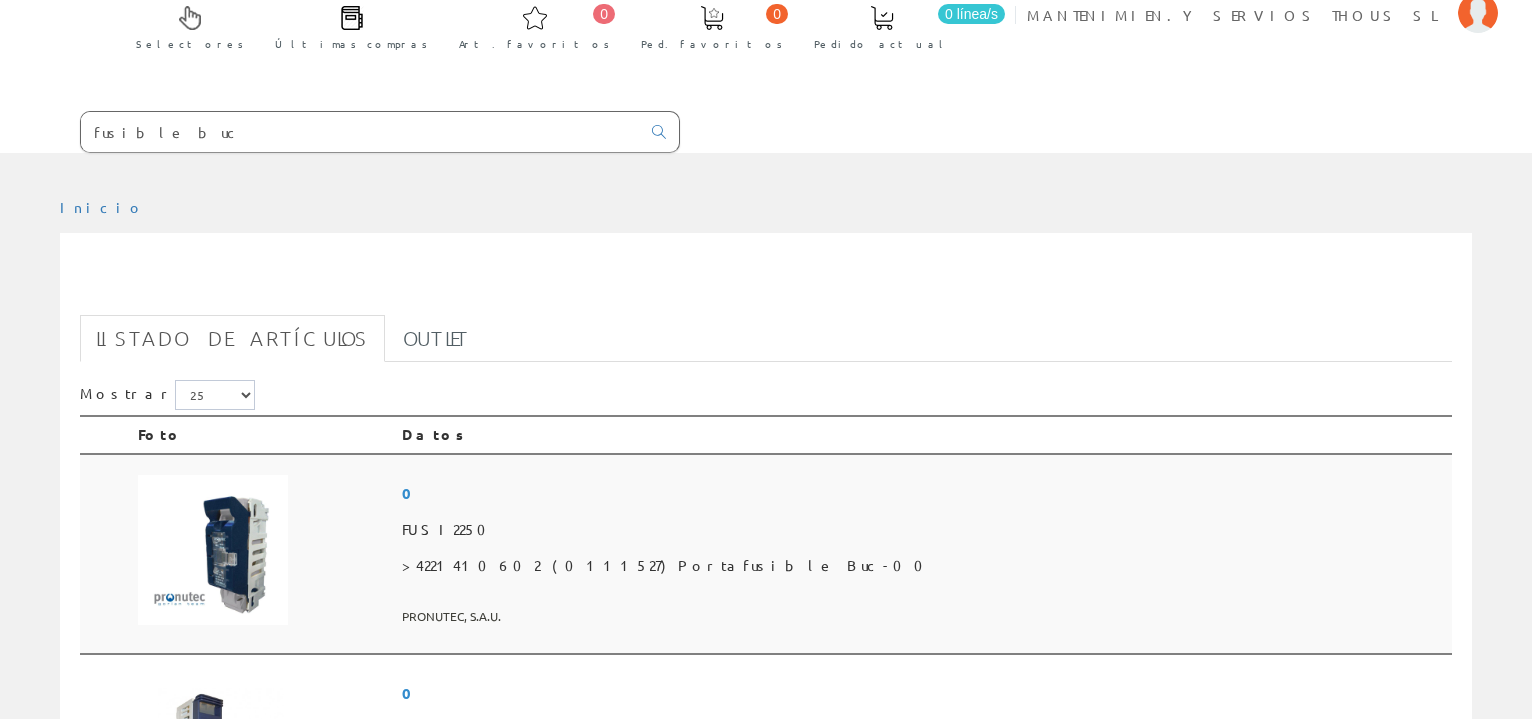 click on "FUSI2250" at bounding box center [923, 530] 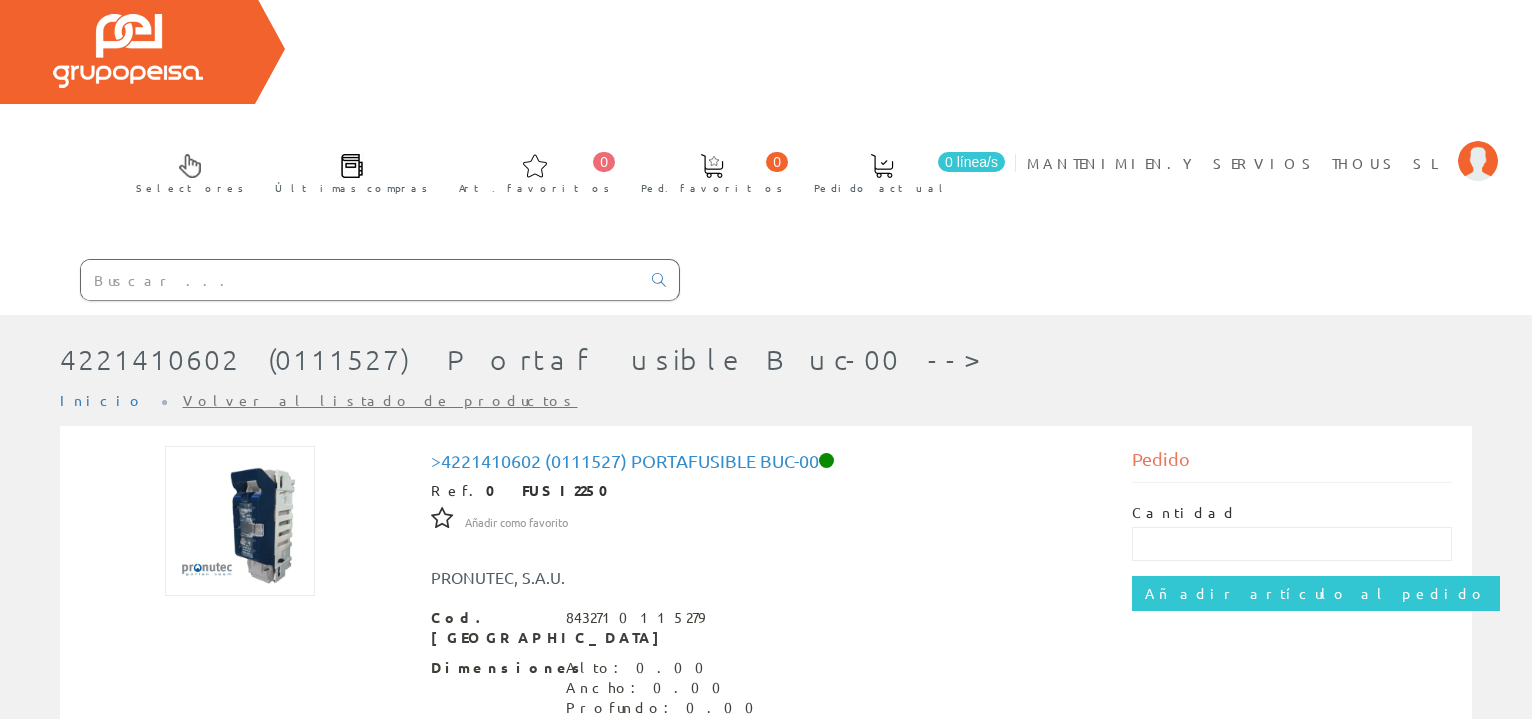 scroll, scrollTop: 0, scrollLeft: 0, axis: both 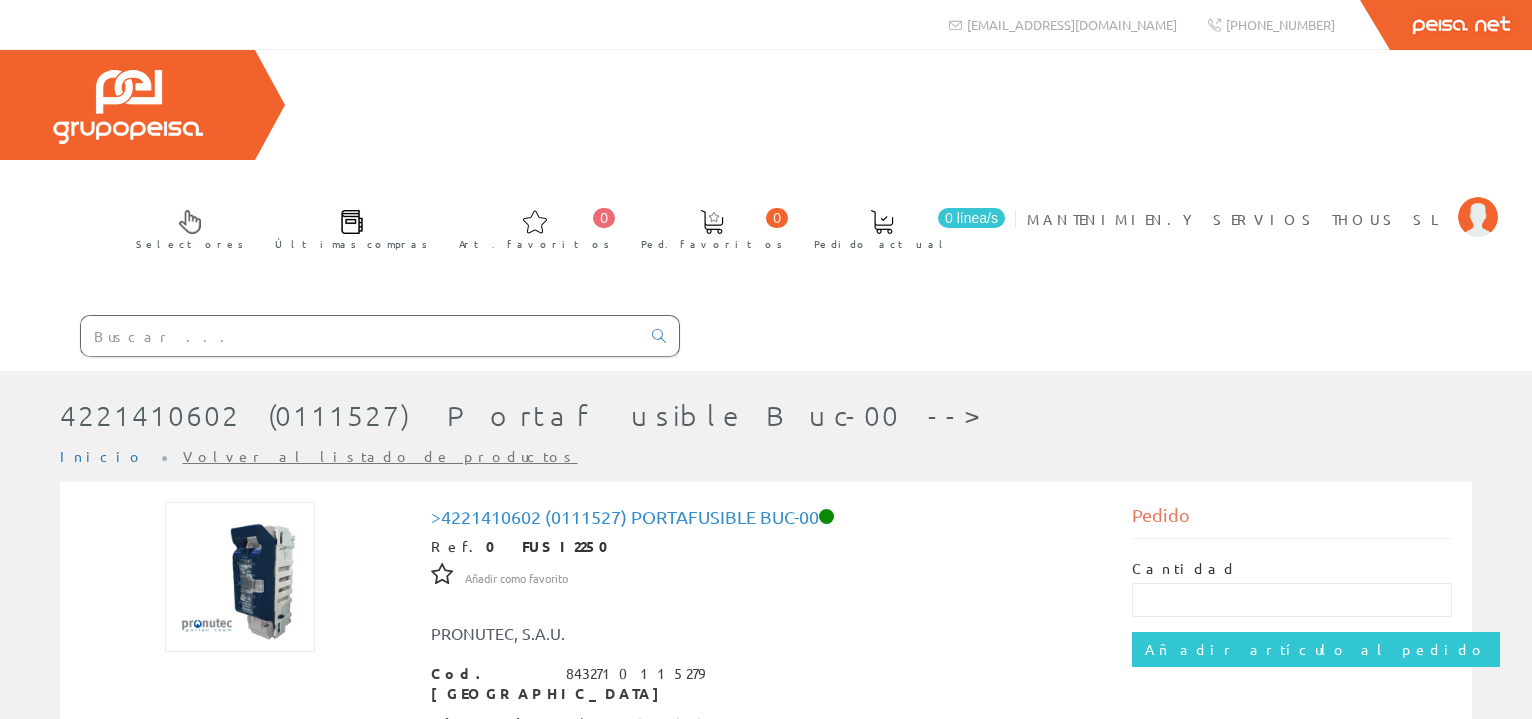 click at bounding box center [360, 336] 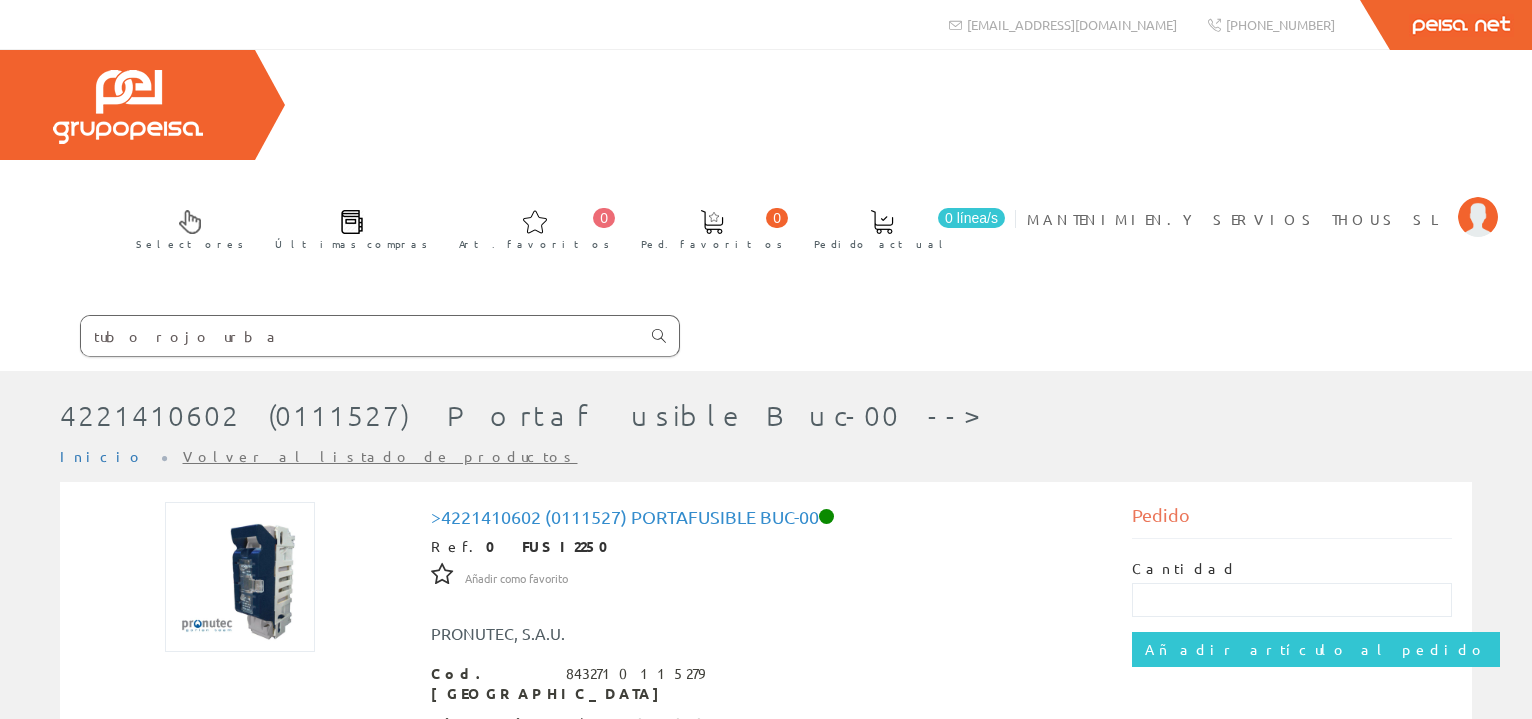 type on "tubo rojo urba" 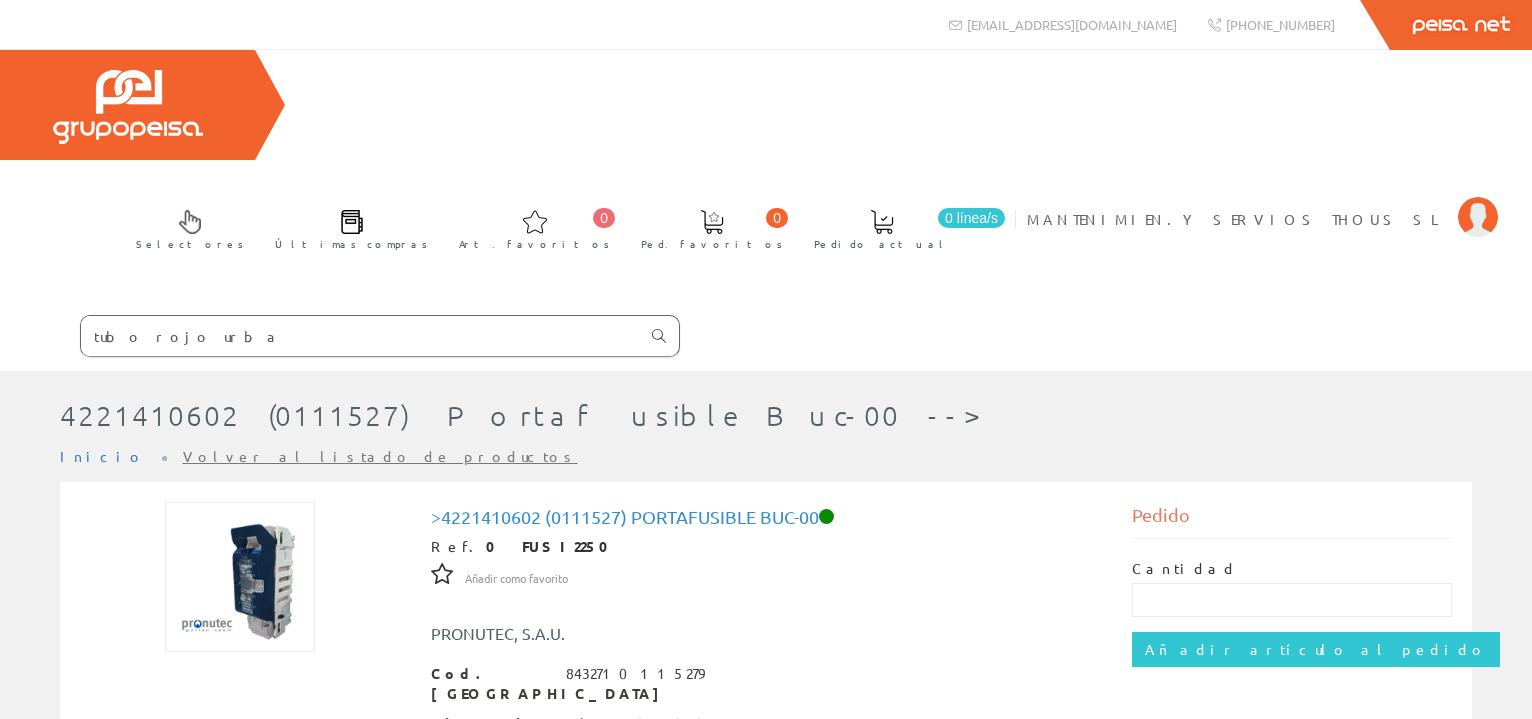 click at bounding box center (659, 336) 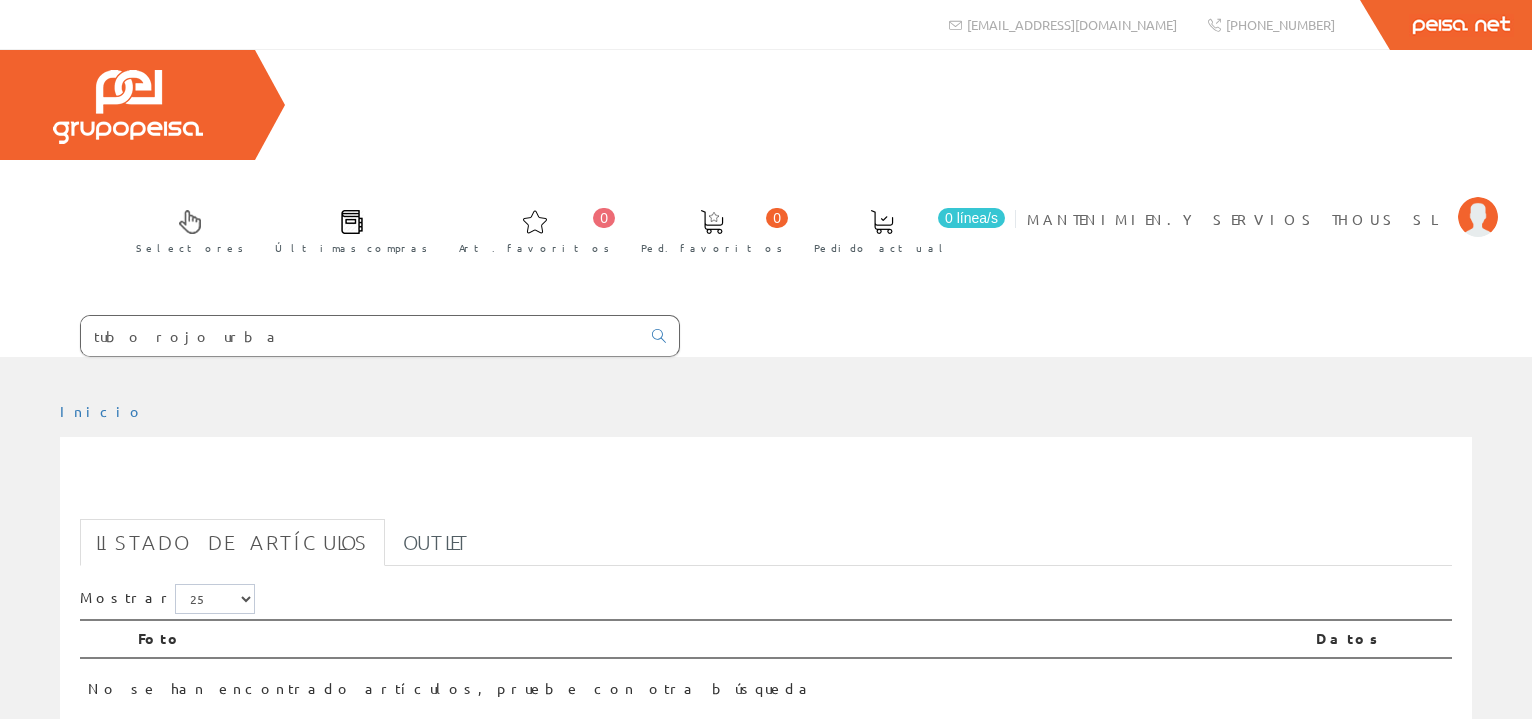 scroll, scrollTop: 0, scrollLeft: 0, axis: both 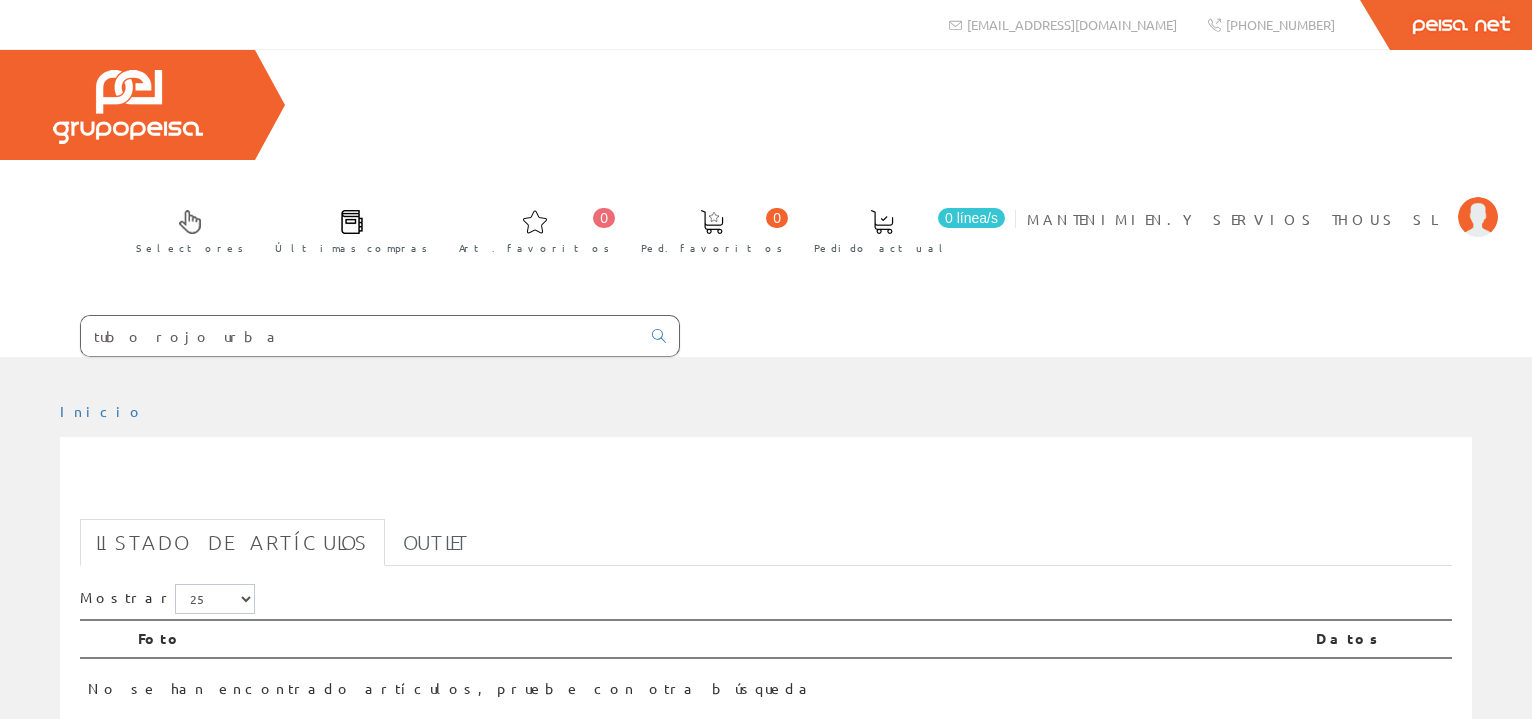 click on "tubo rojo urba" at bounding box center [360, 336] 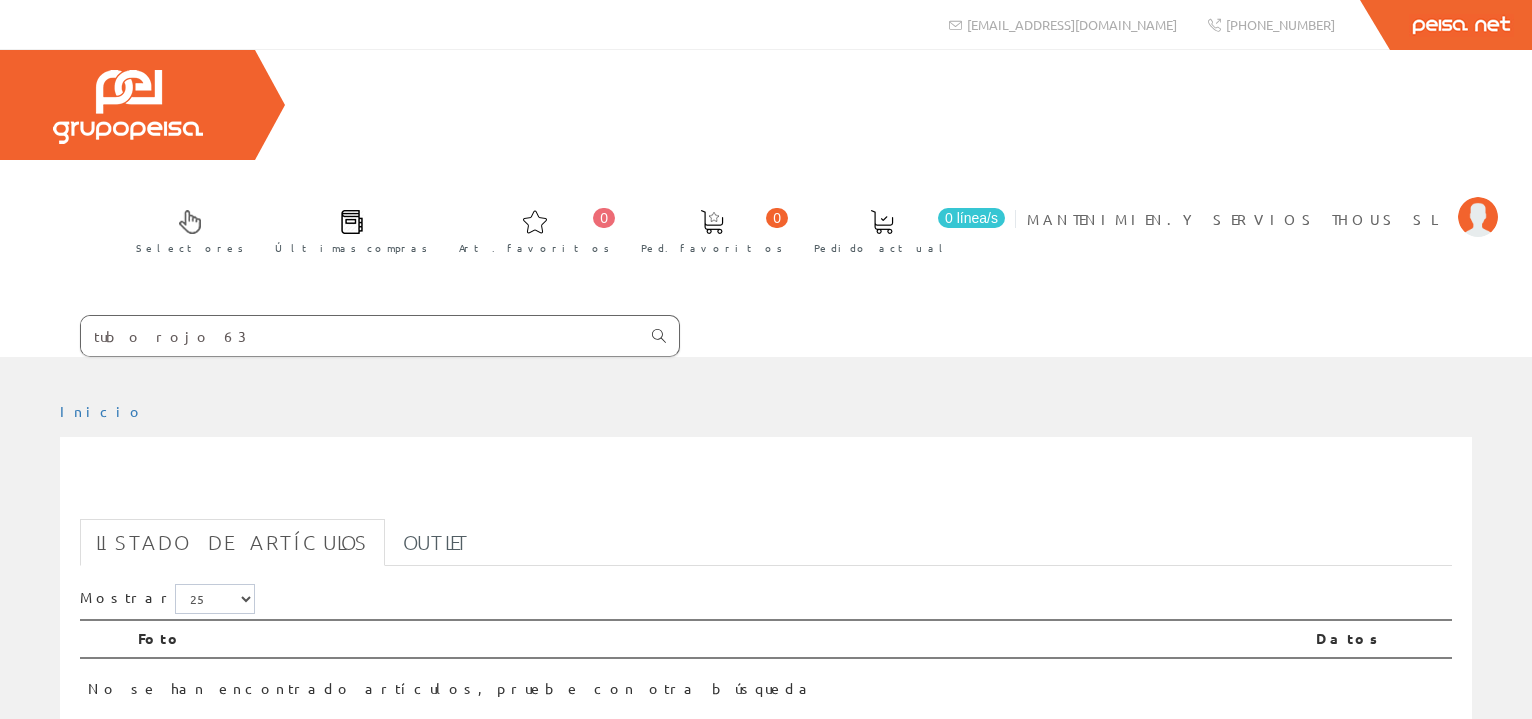 type on "tubo rojo 63" 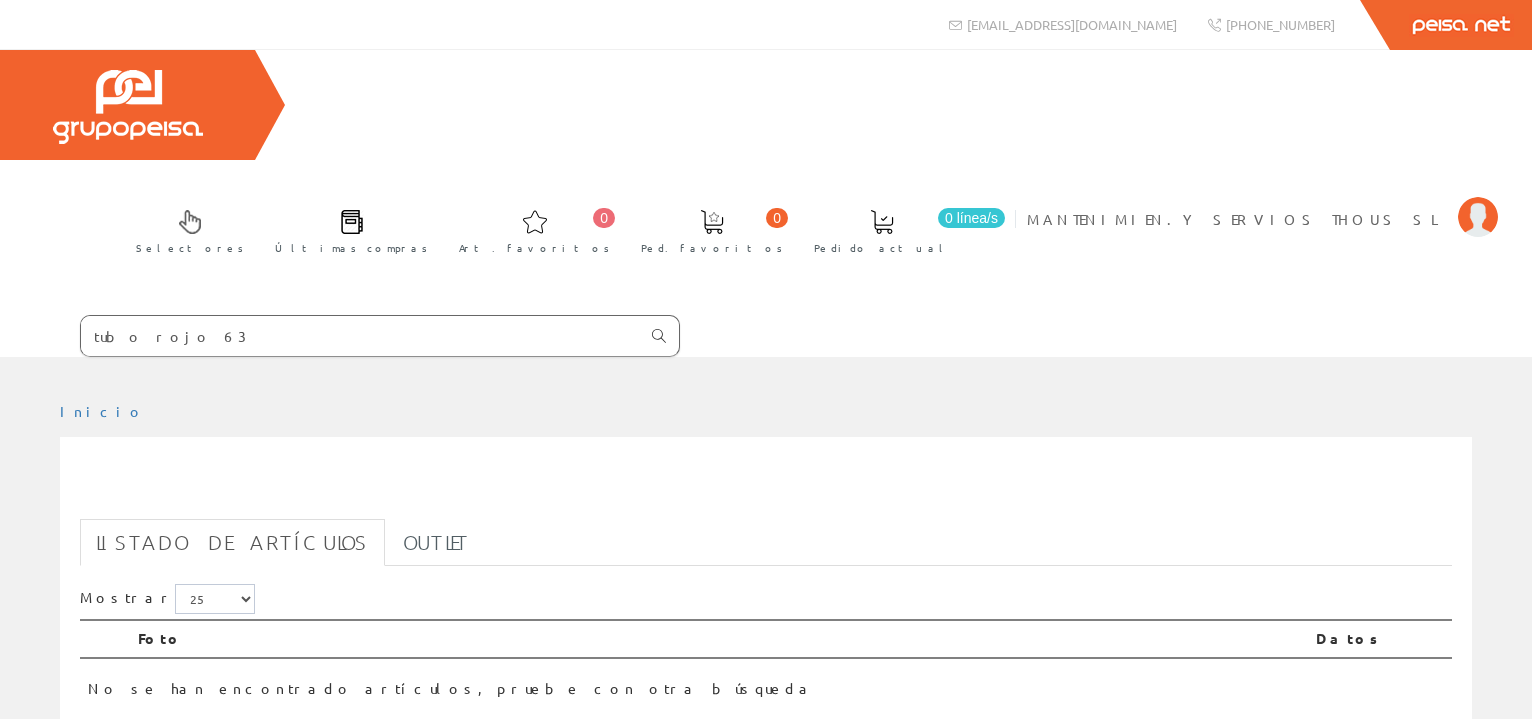 click at bounding box center (659, 336) 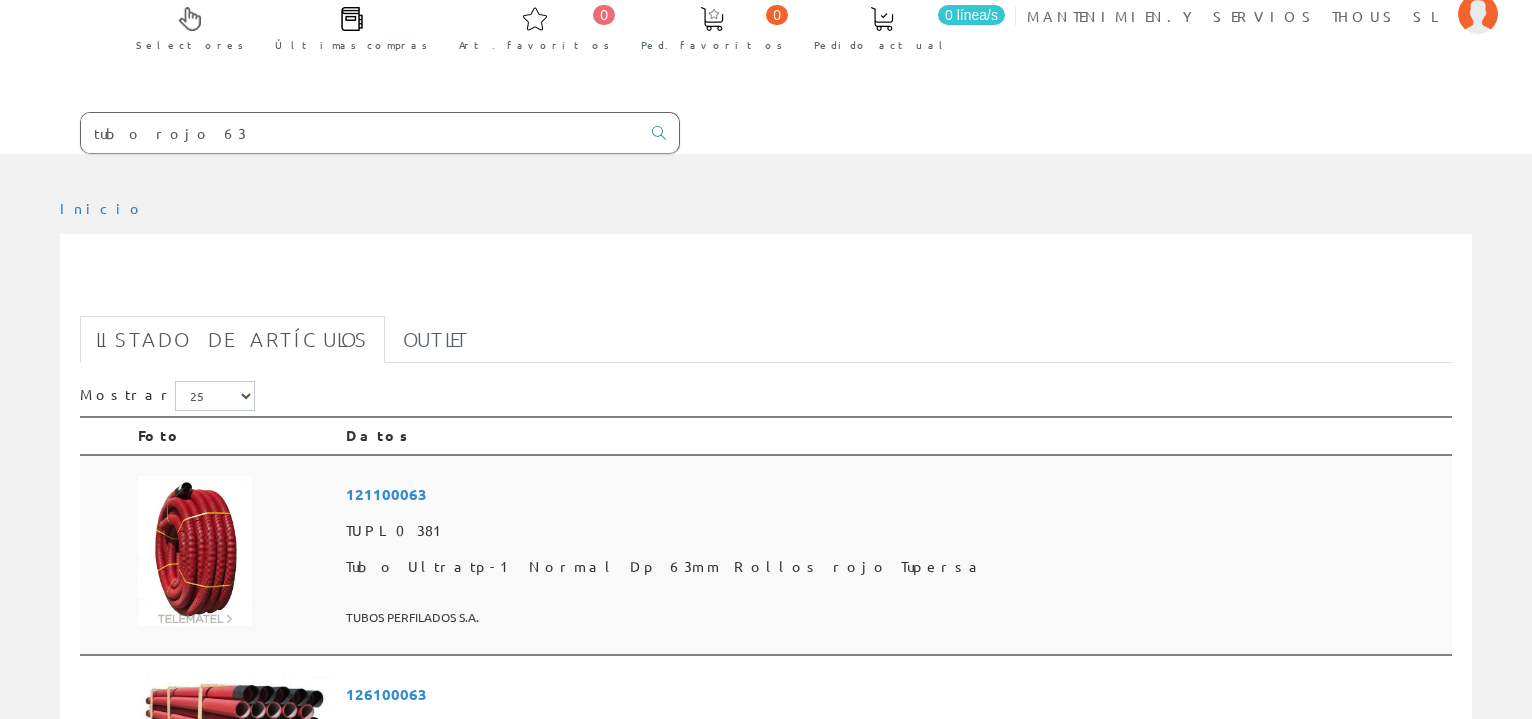 scroll, scrollTop: 204, scrollLeft: 0, axis: vertical 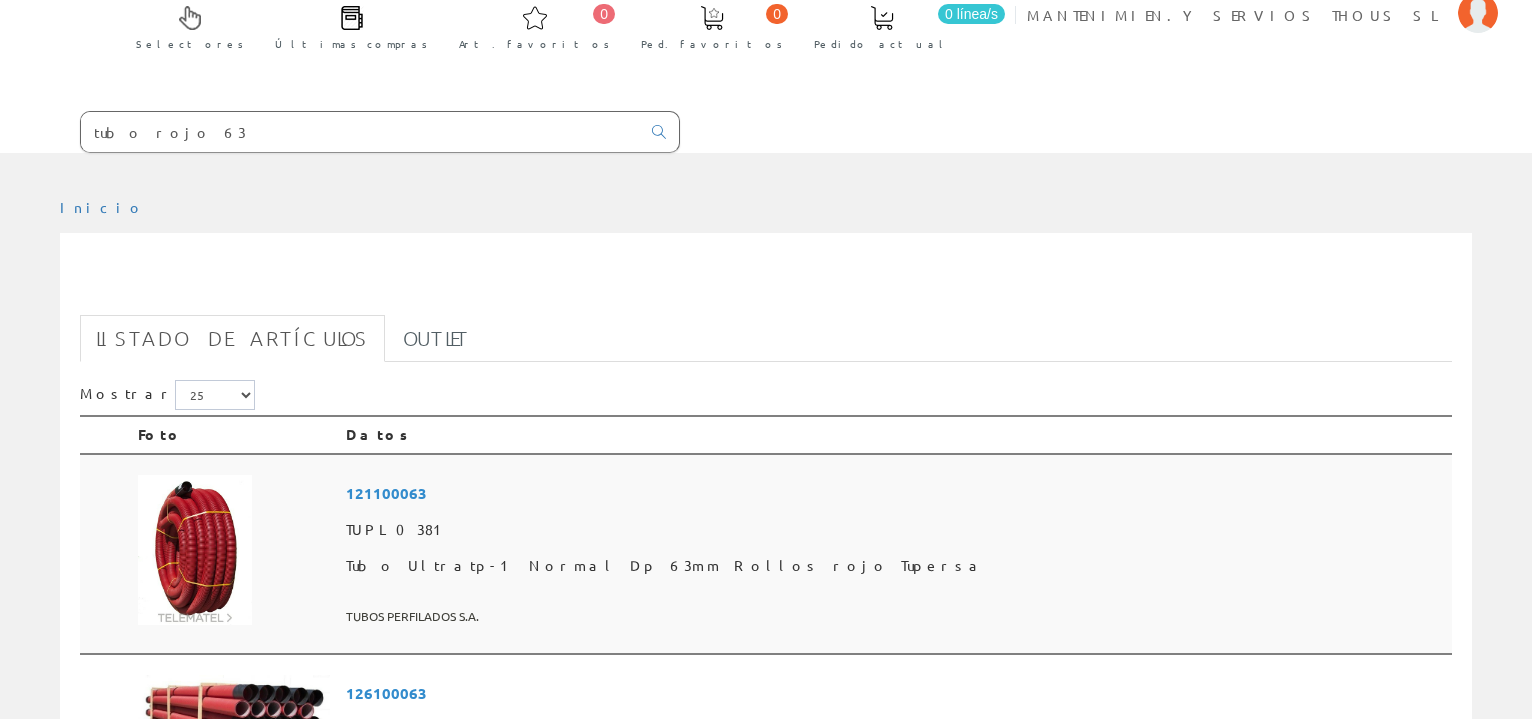 click on "121100063" at bounding box center [895, 493] 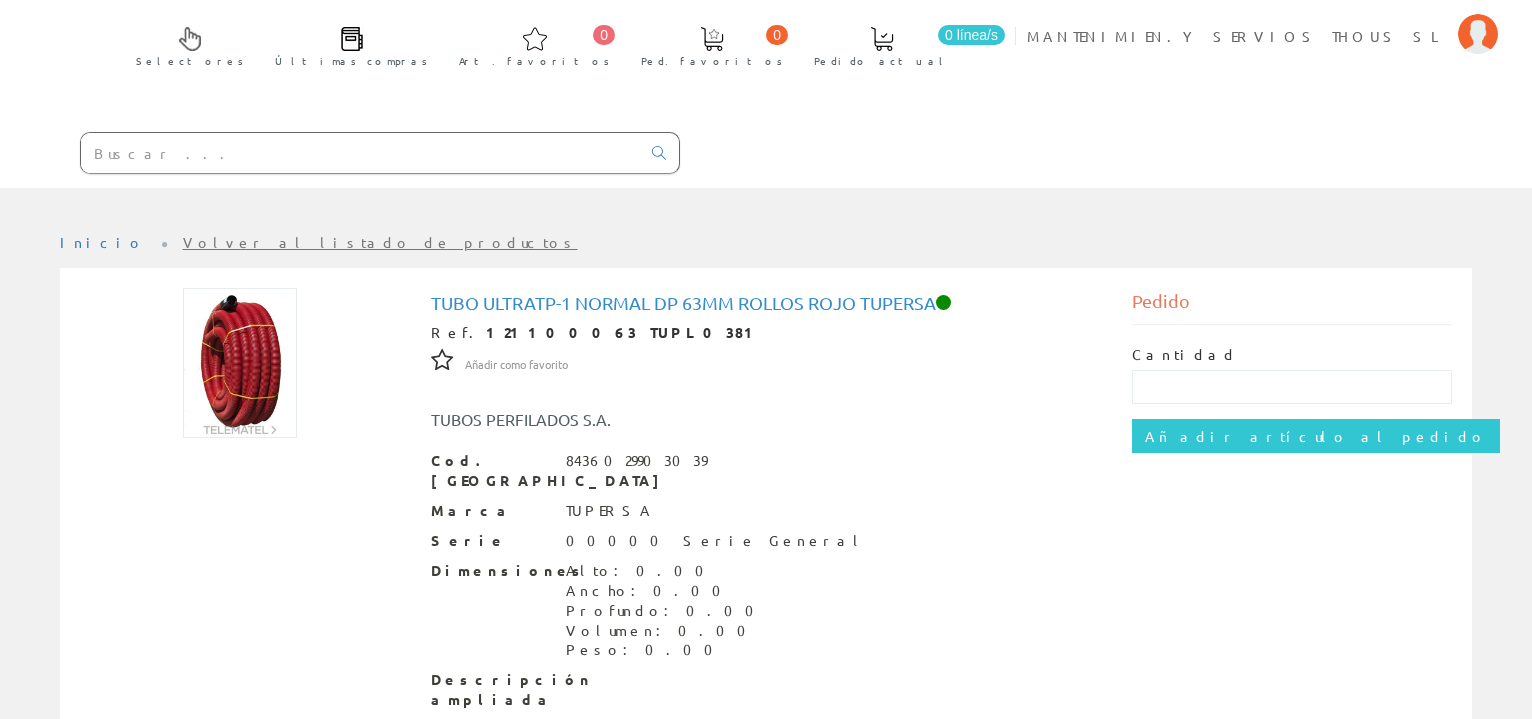 scroll, scrollTop: 204, scrollLeft: 0, axis: vertical 